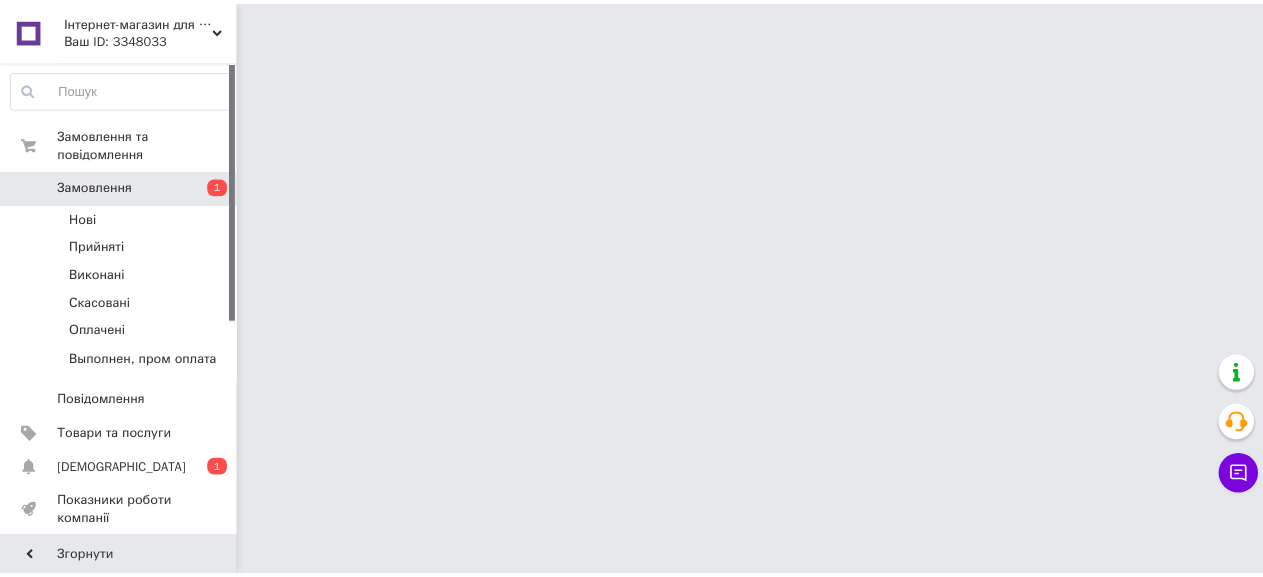 scroll, scrollTop: 0, scrollLeft: 0, axis: both 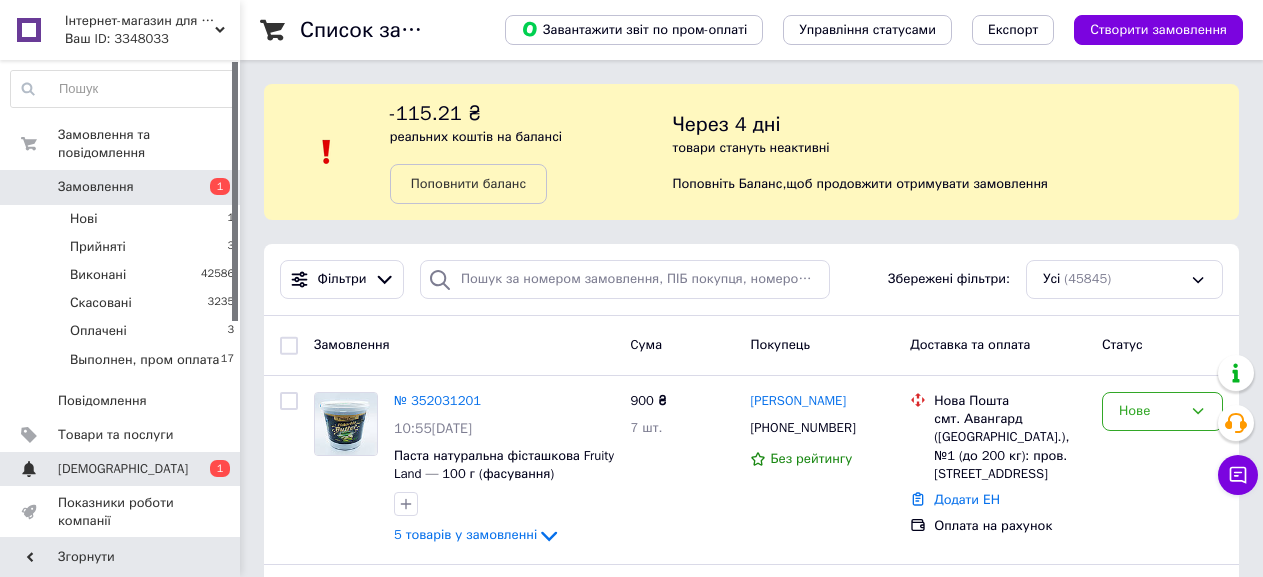 click on "[DEMOGRAPHIC_DATA]" at bounding box center (121, 469) 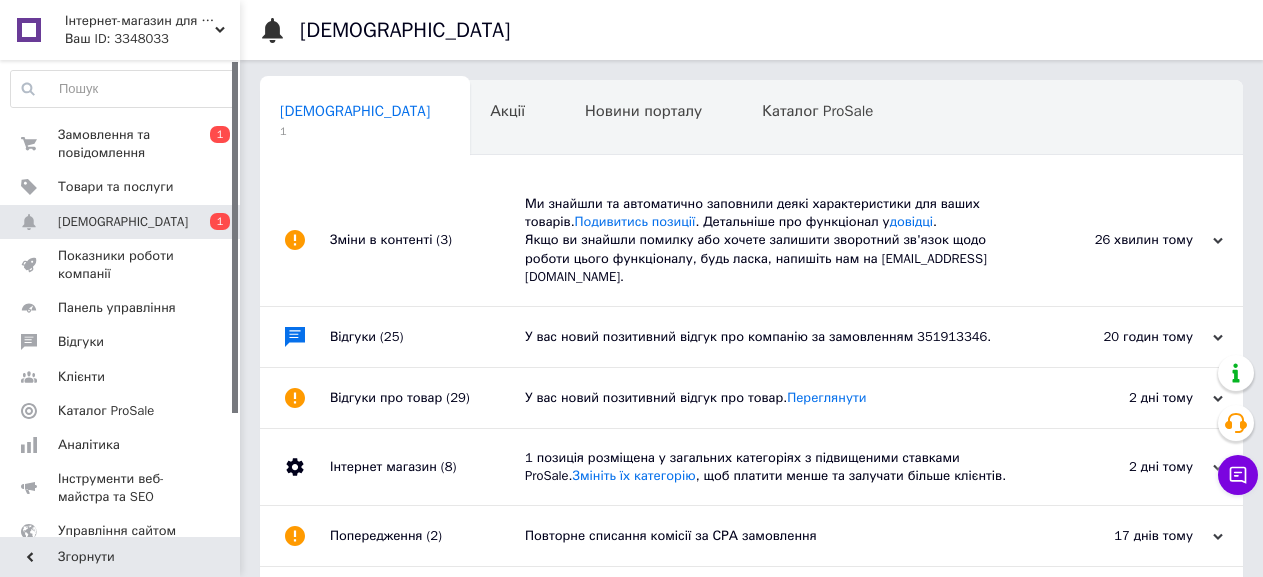 click on "У вас новий позитивний відгук про компанію за замовленням 351913346." at bounding box center [774, 337] 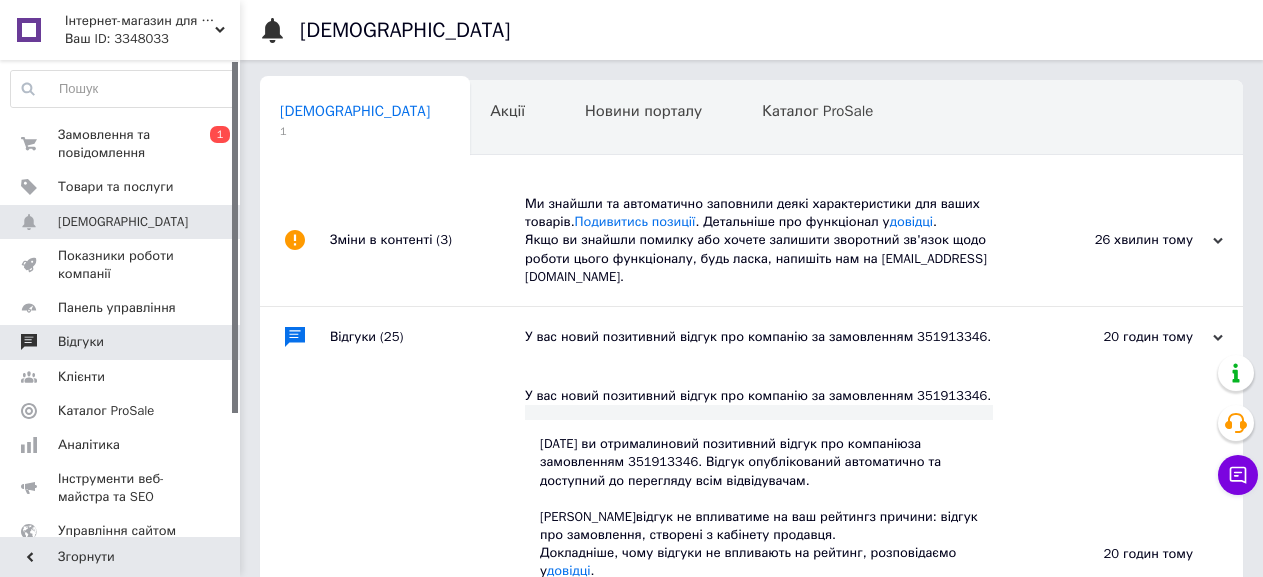 click on "Відгуки" at bounding box center [121, 342] 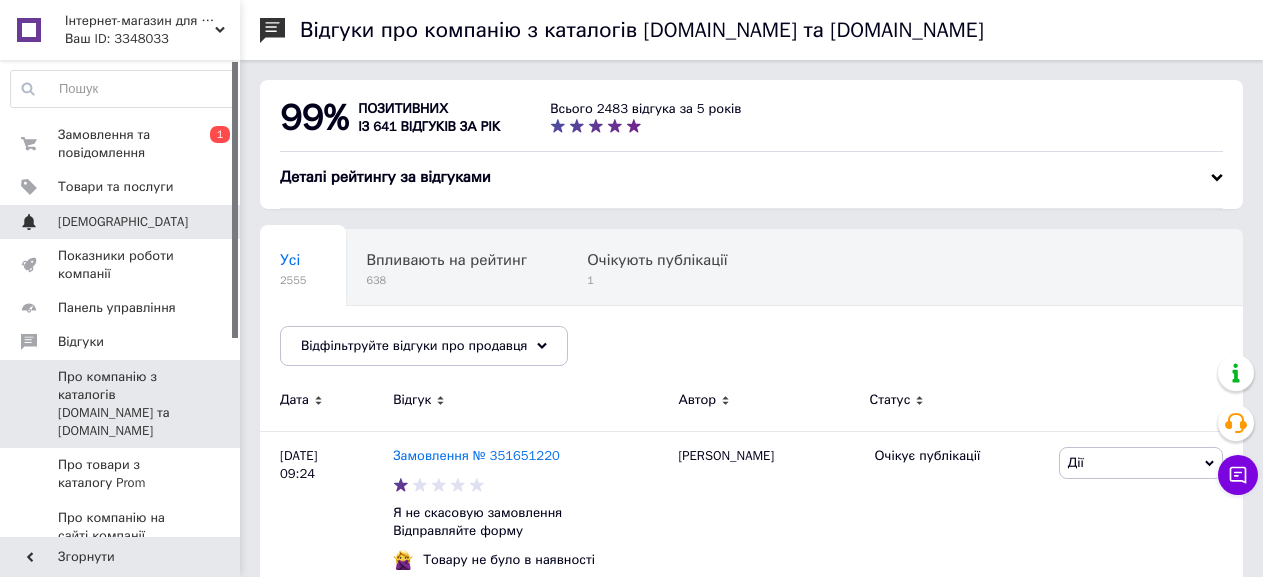 click on "[DEMOGRAPHIC_DATA]" at bounding box center [121, 222] 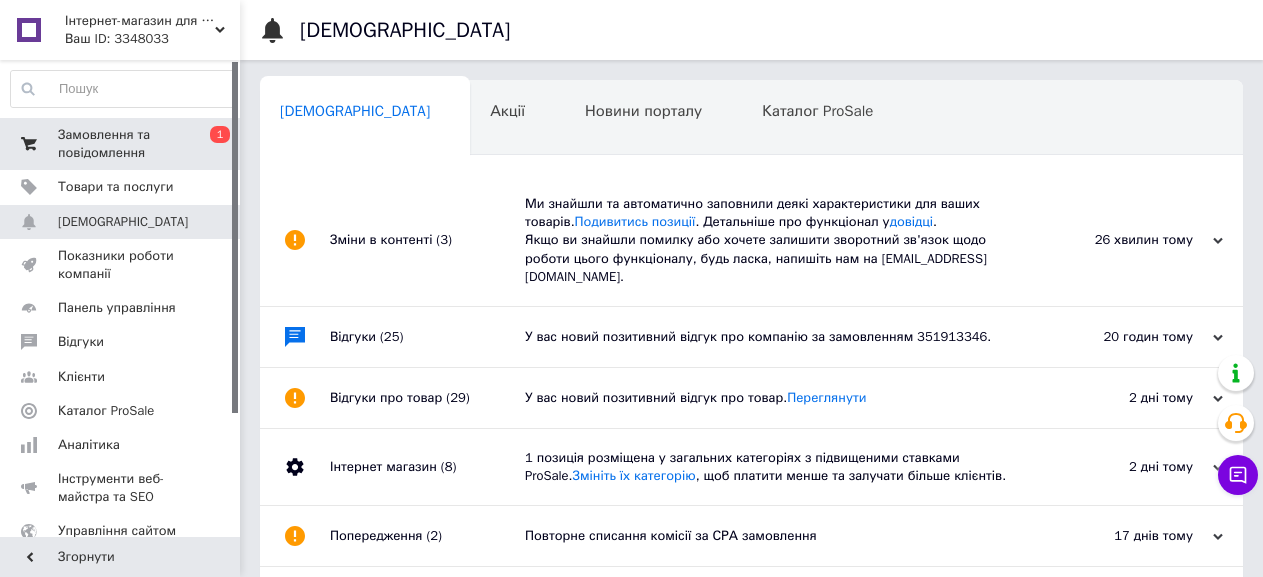 click on "Замовлення та повідомлення" at bounding box center (121, 144) 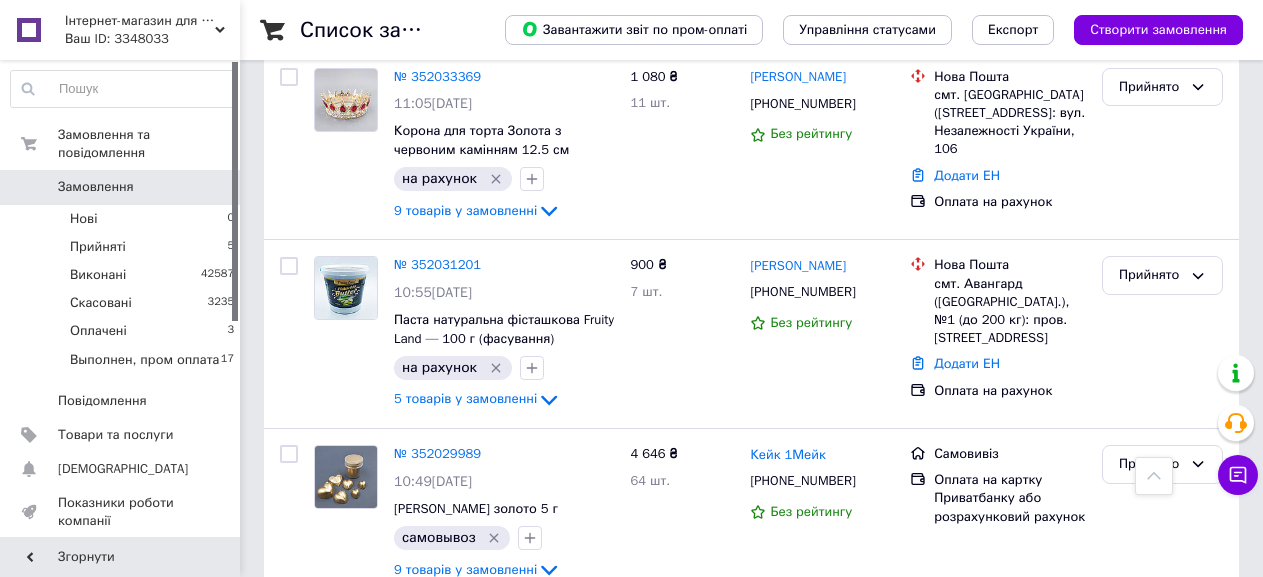scroll, scrollTop: 600, scrollLeft: 0, axis: vertical 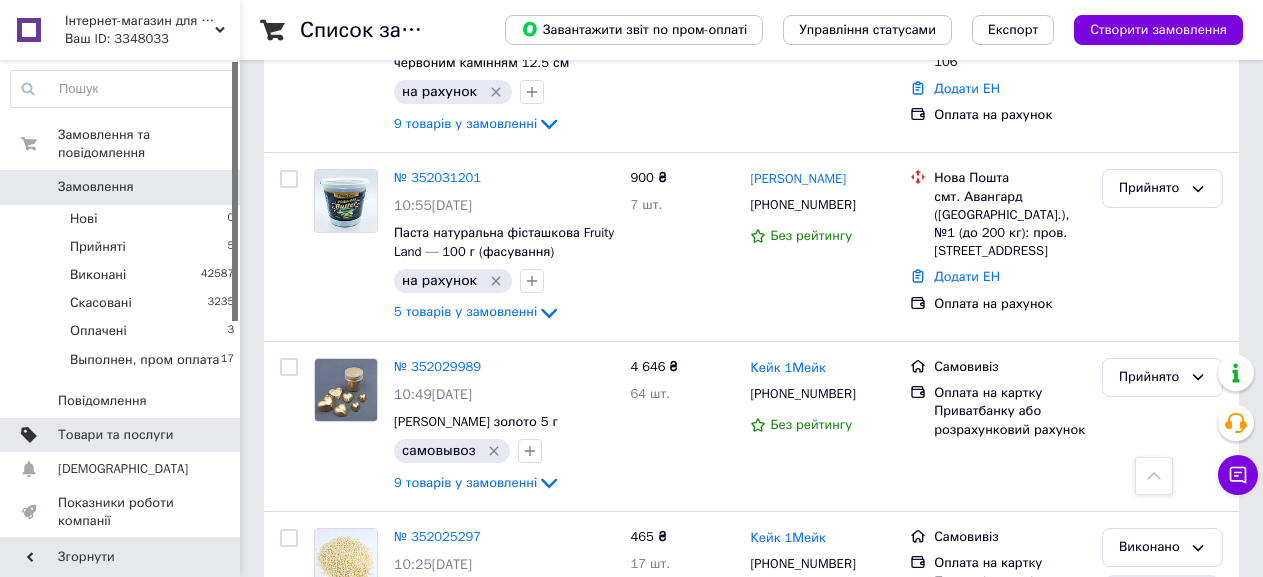click on "Товари та послуги" at bounding box center (115, 435) 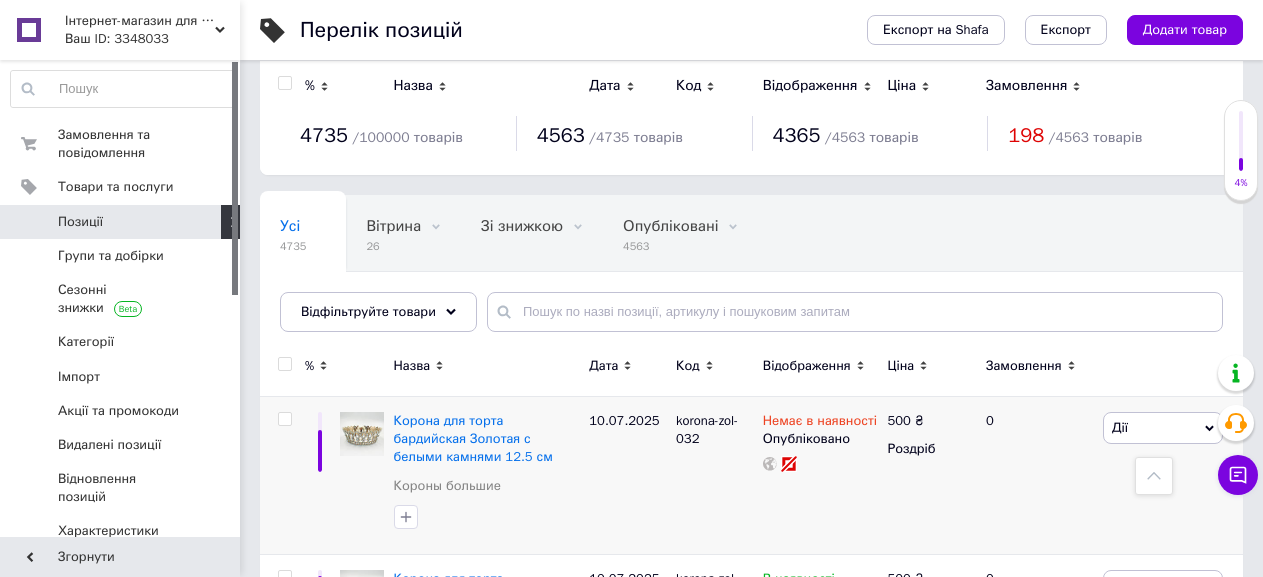 scroll, scrollTop: 0, scrollLeft: 0, axis: both 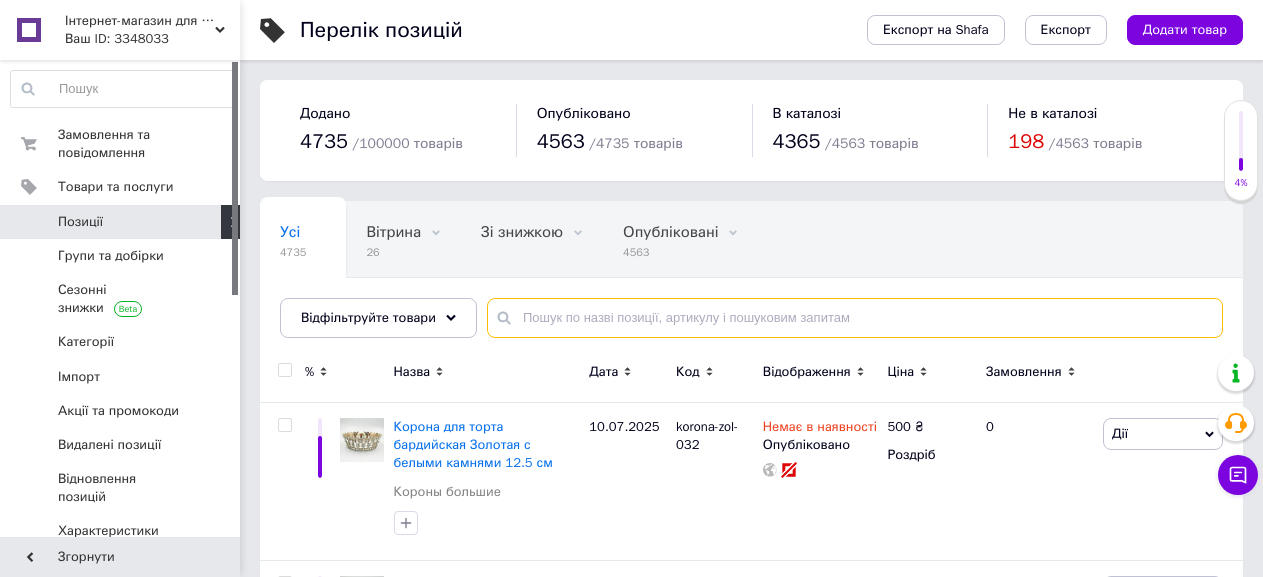 click at bounding box center (855, 318) 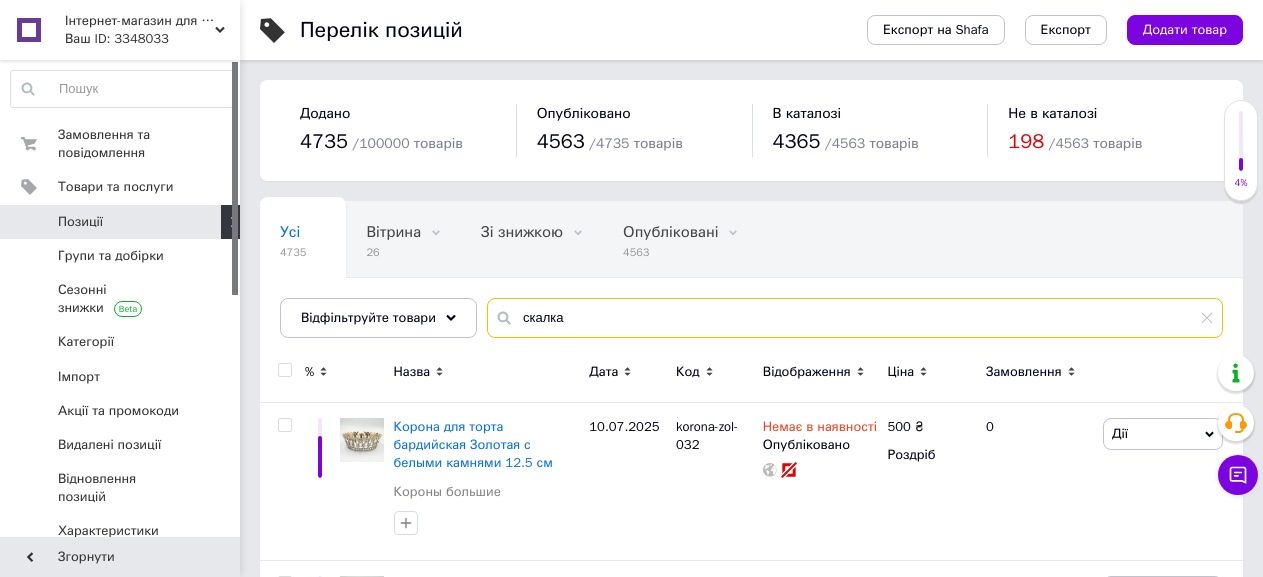 type on "скалка" 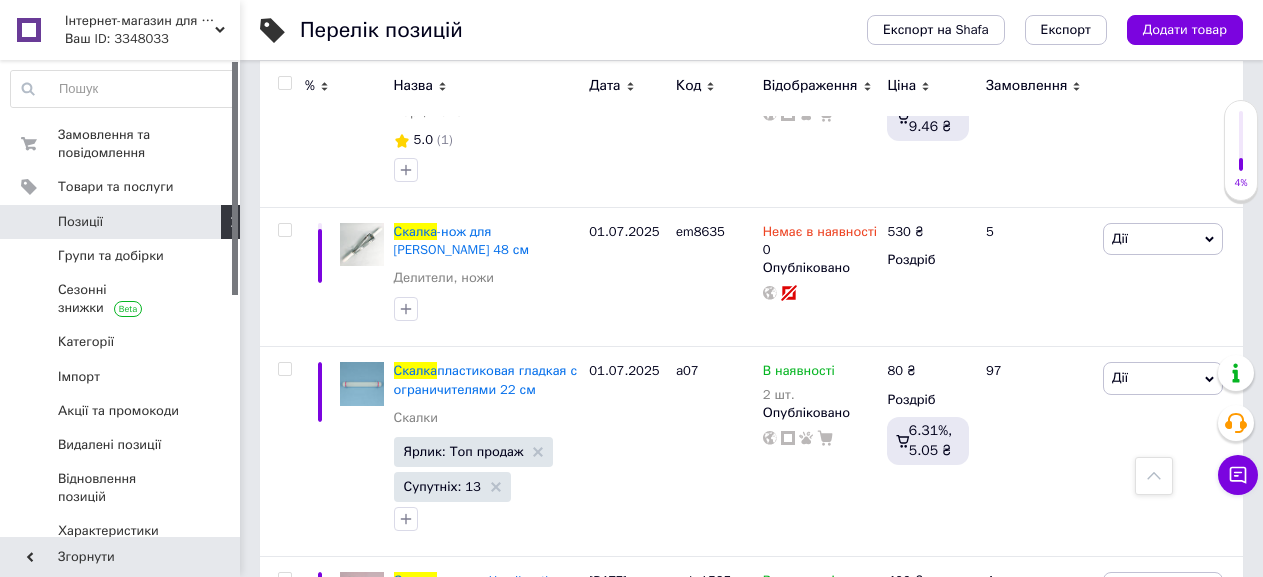 scroll, scrollTop: 700, scrollLeft: 0, axis: vertical 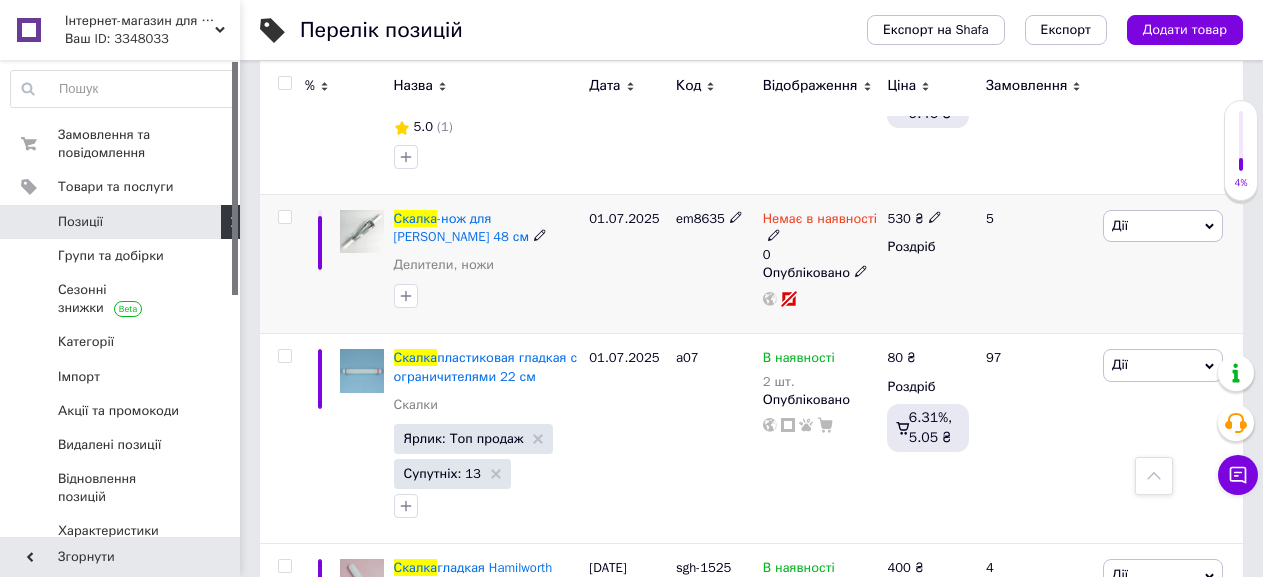 click on "Немає в наявності" at bounding box center [820, 221] 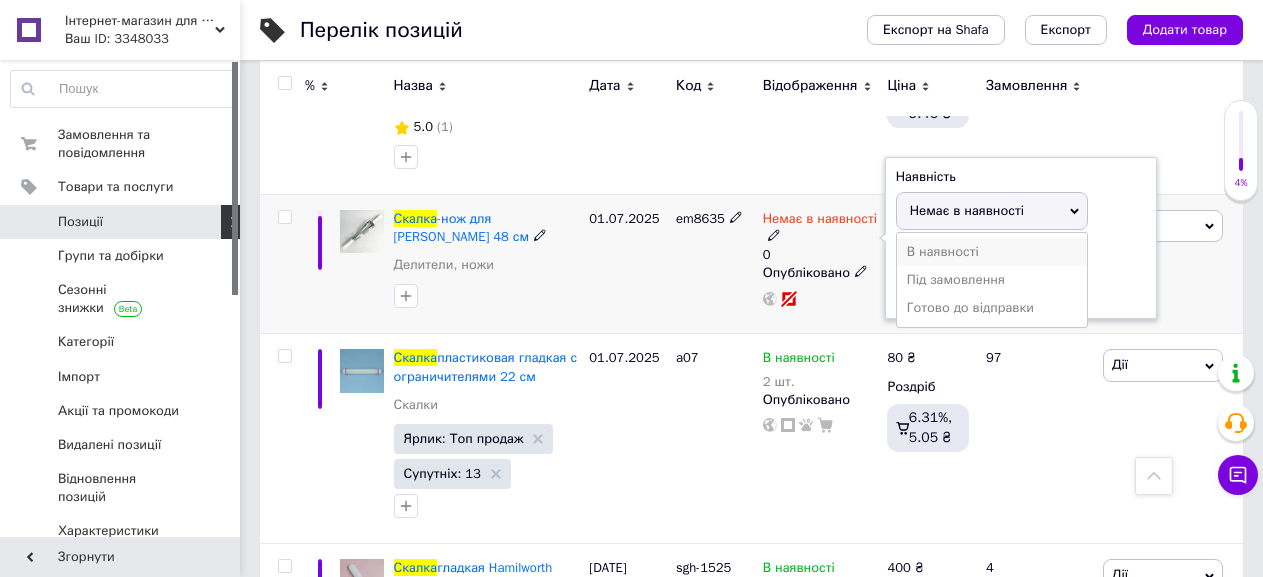 click on "В наявності" at bounding box center [992, 252] 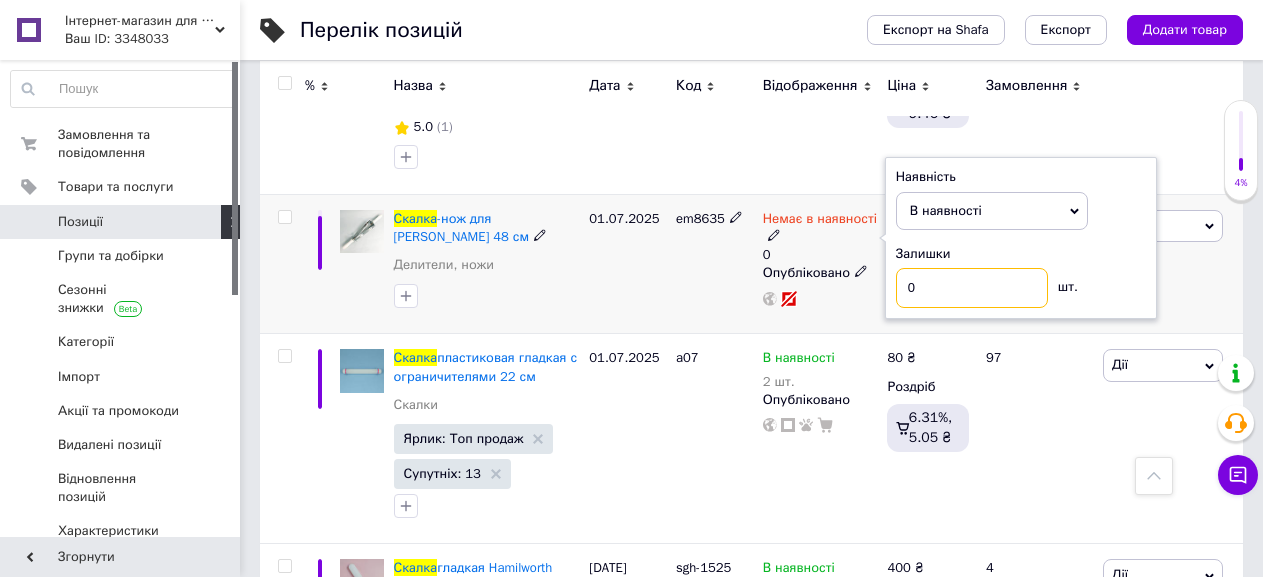 drag, startPoint x: 938, startPoint y: 288, endPoint x: 901, endPoint y: 300, distance: 38.8973 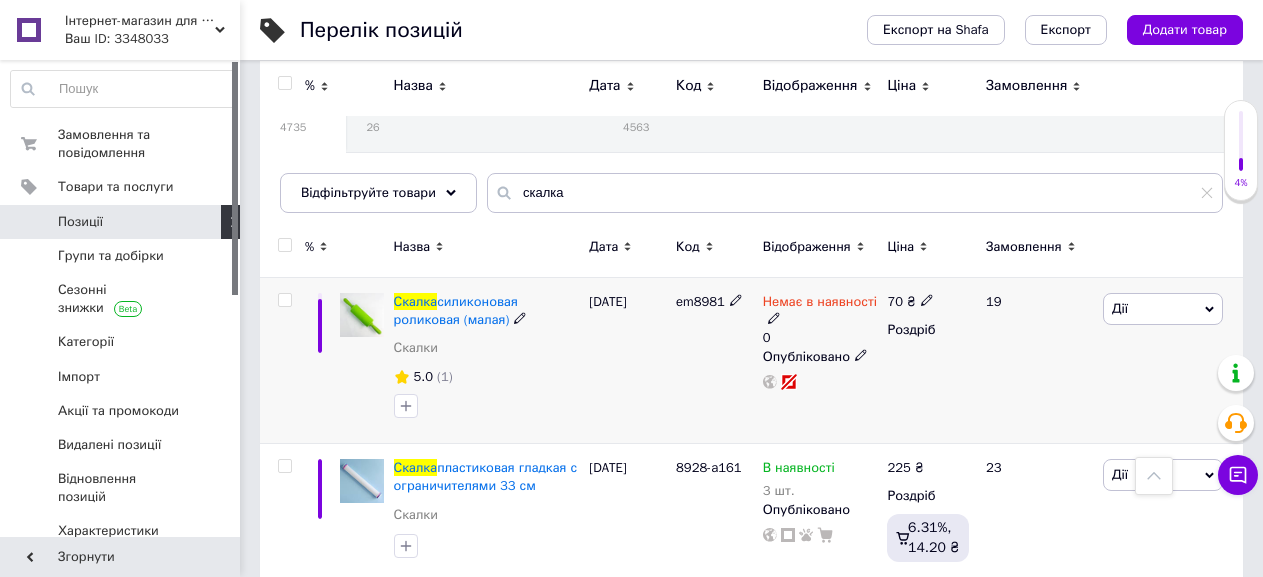scroll, scrollTop: 100, scrollLeft: 0, axis: vertical 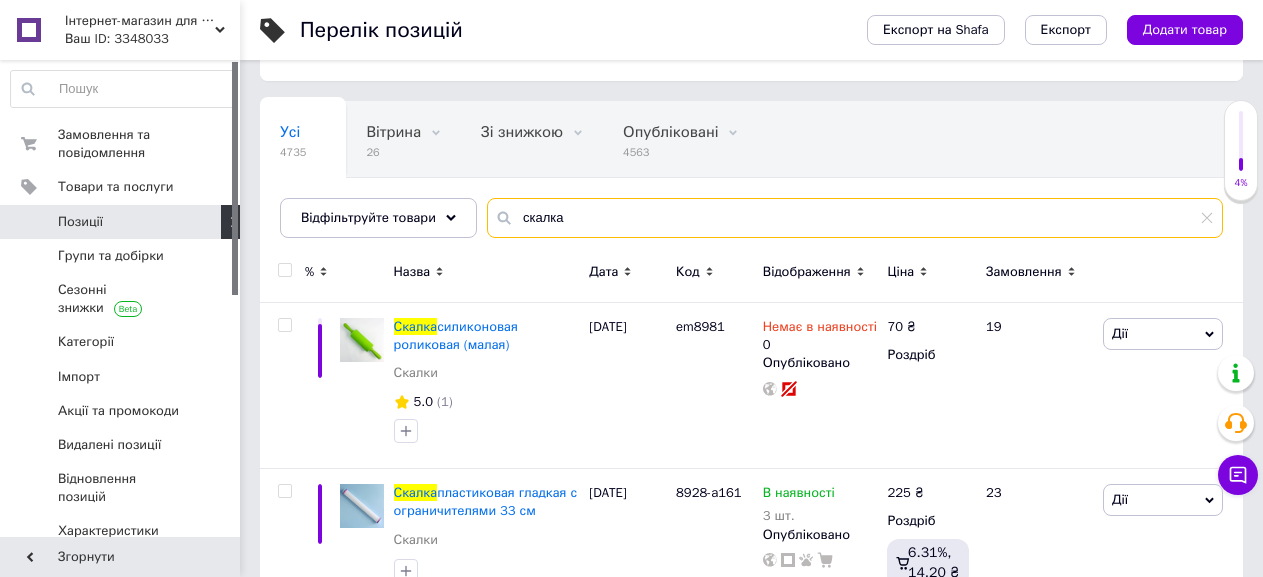 drag, startPoint x: 557, startPoint y: 216, endPoint x: 514, endPoint y: 225, distance: 43.931767 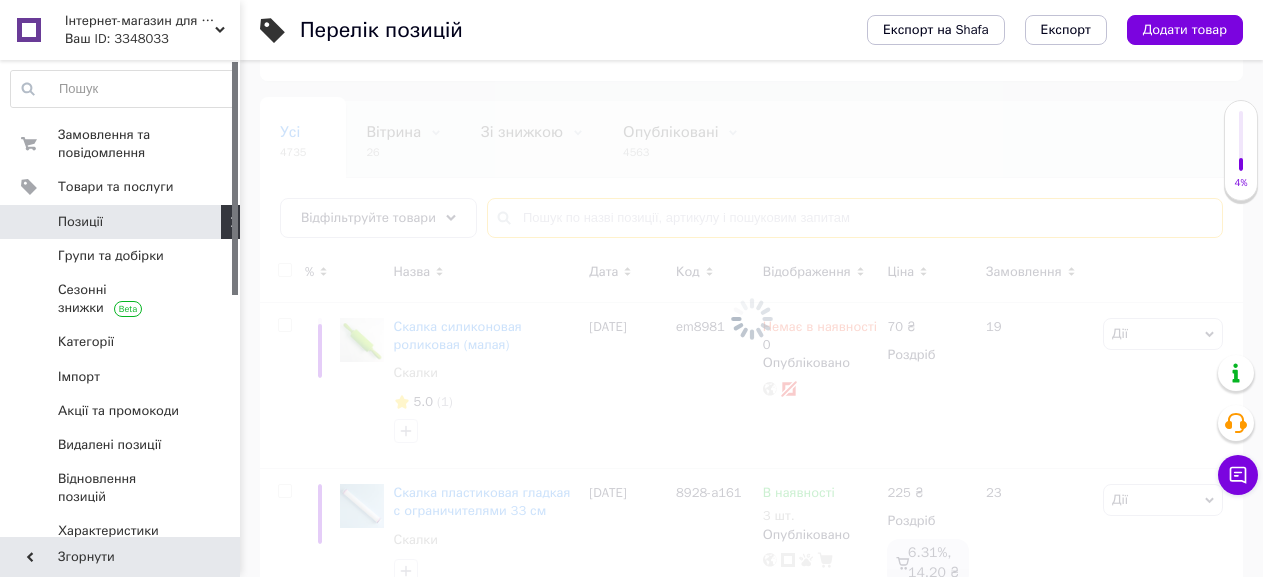 type 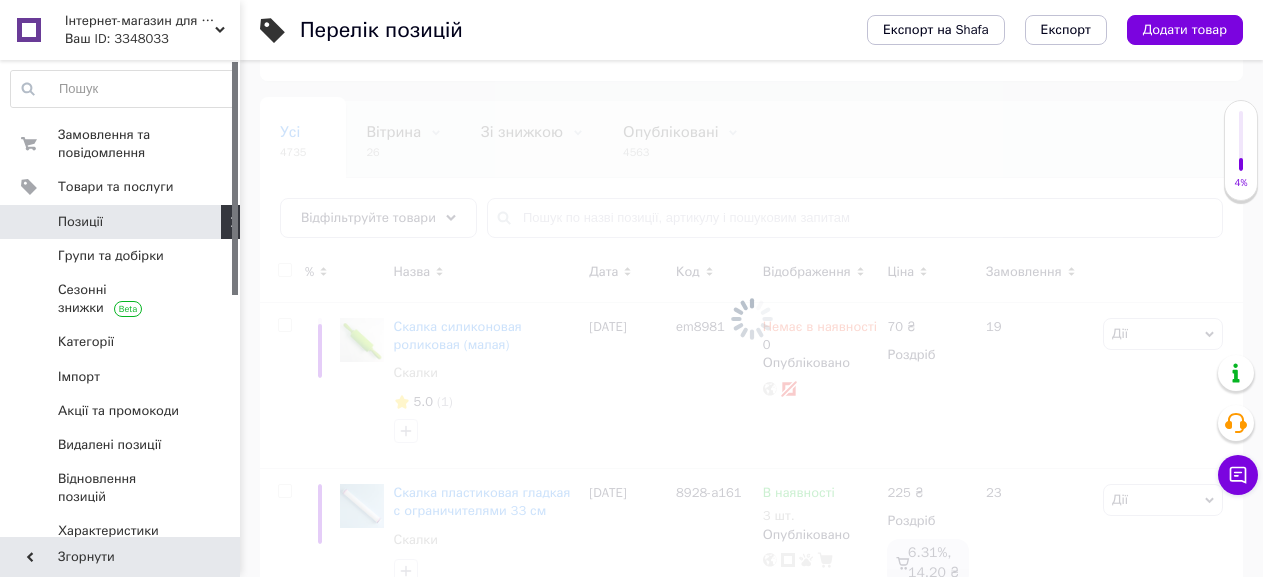 click at bounding box center [751, 318] 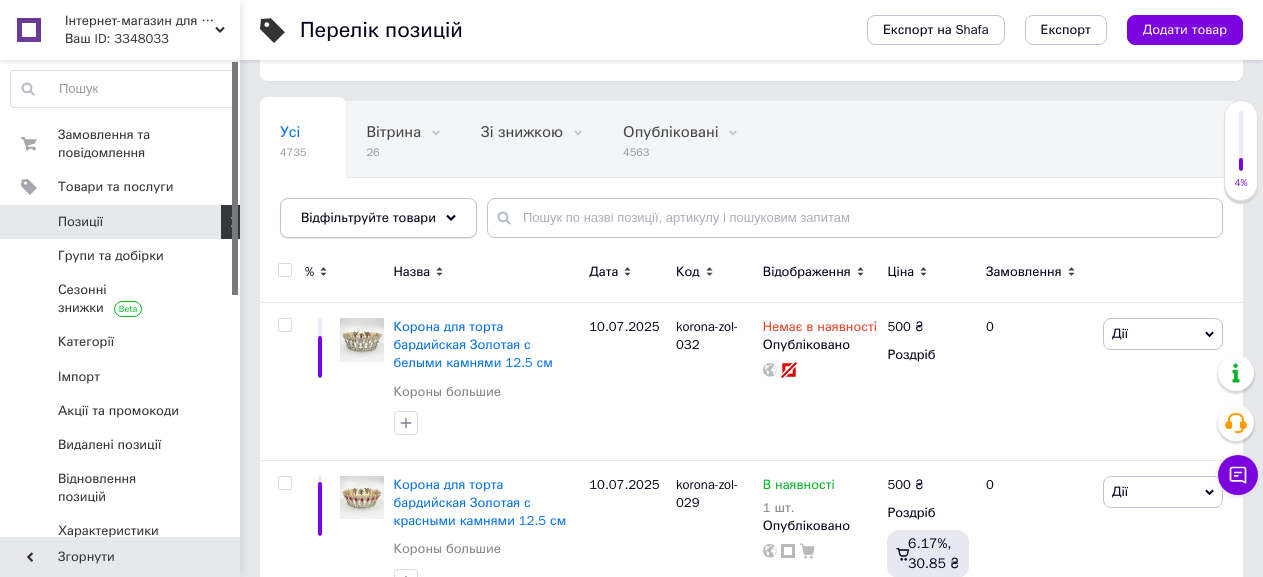 click 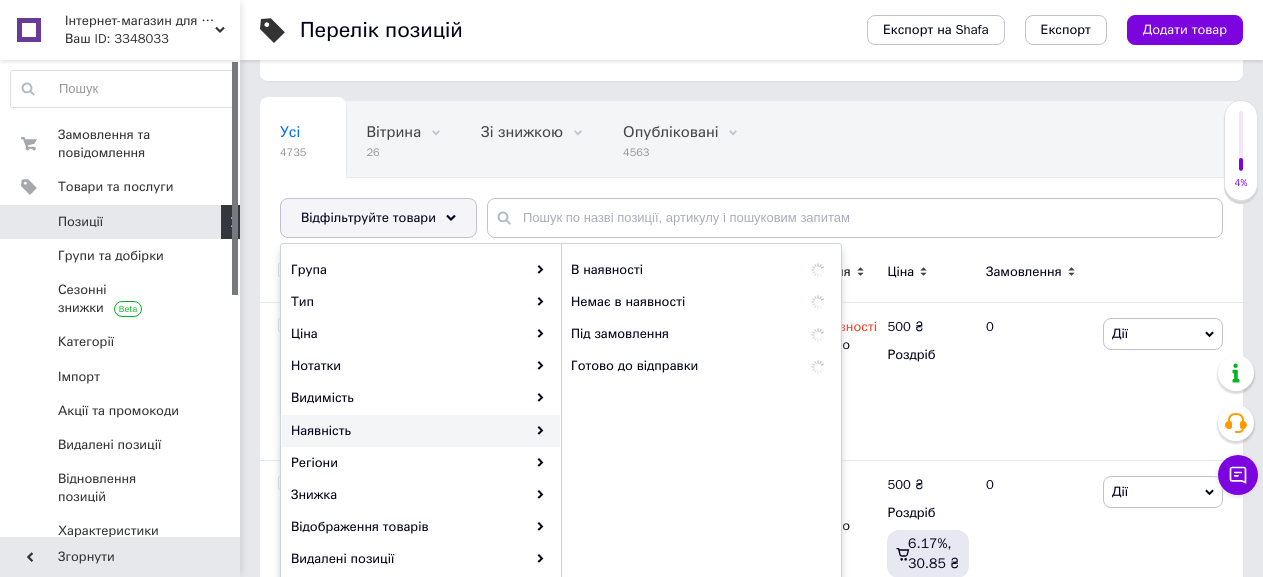 click on "Наявність" at bounding box center [421, 431] 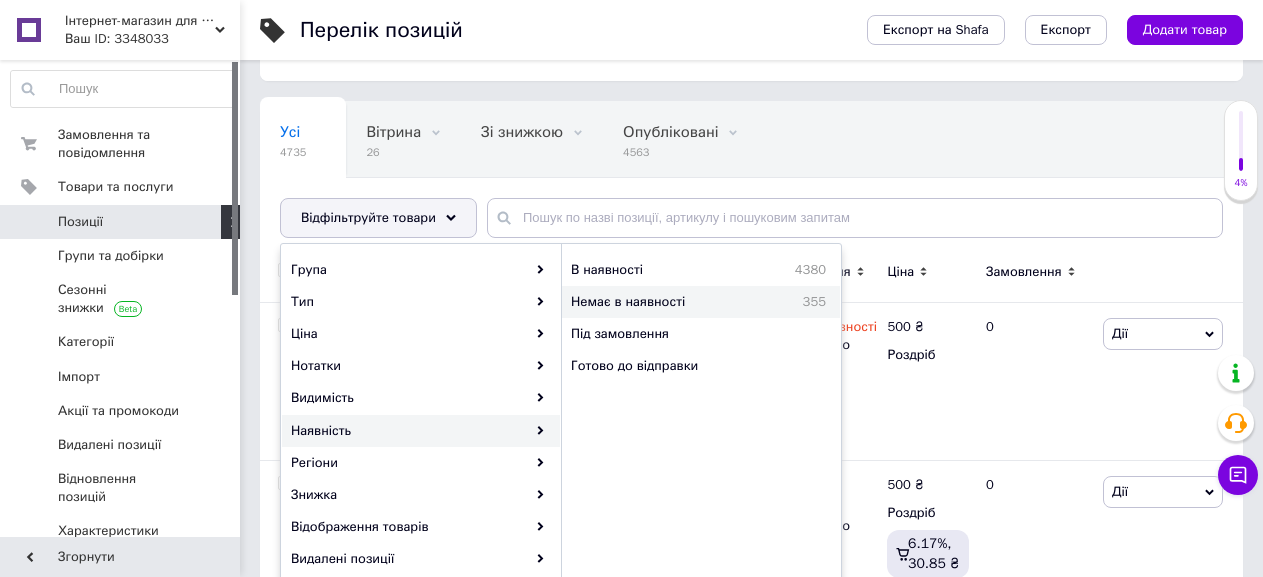 click on "Немає в наявності" at bounding box center (669, 302) 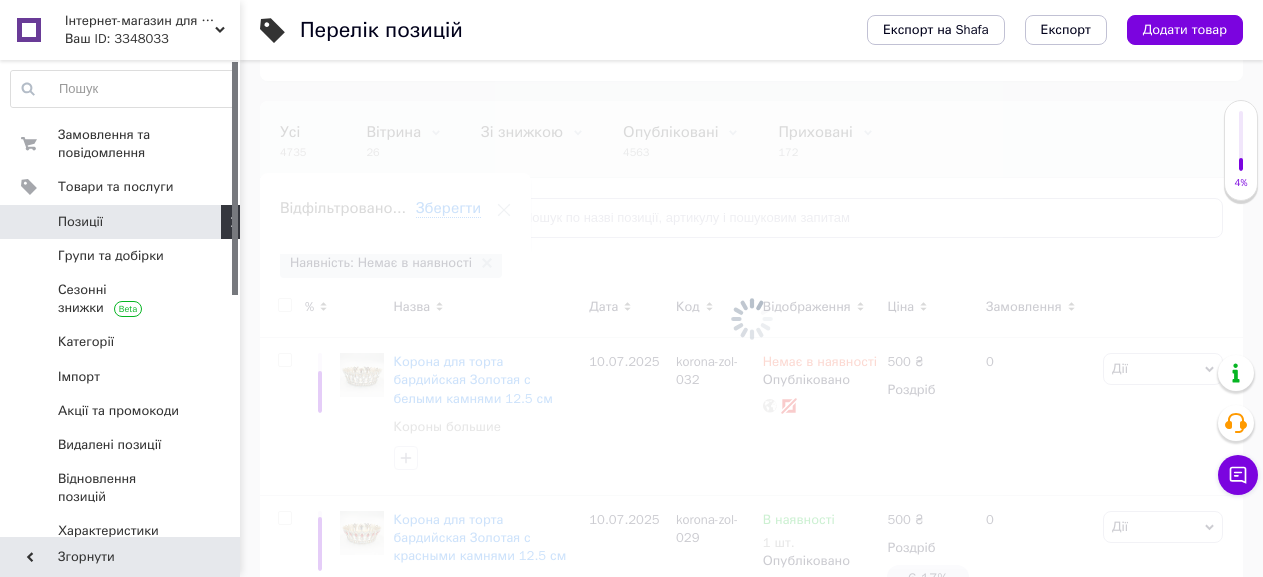 scroll, scrollTop: 0, scrollLeft: 77, axis: horizontal 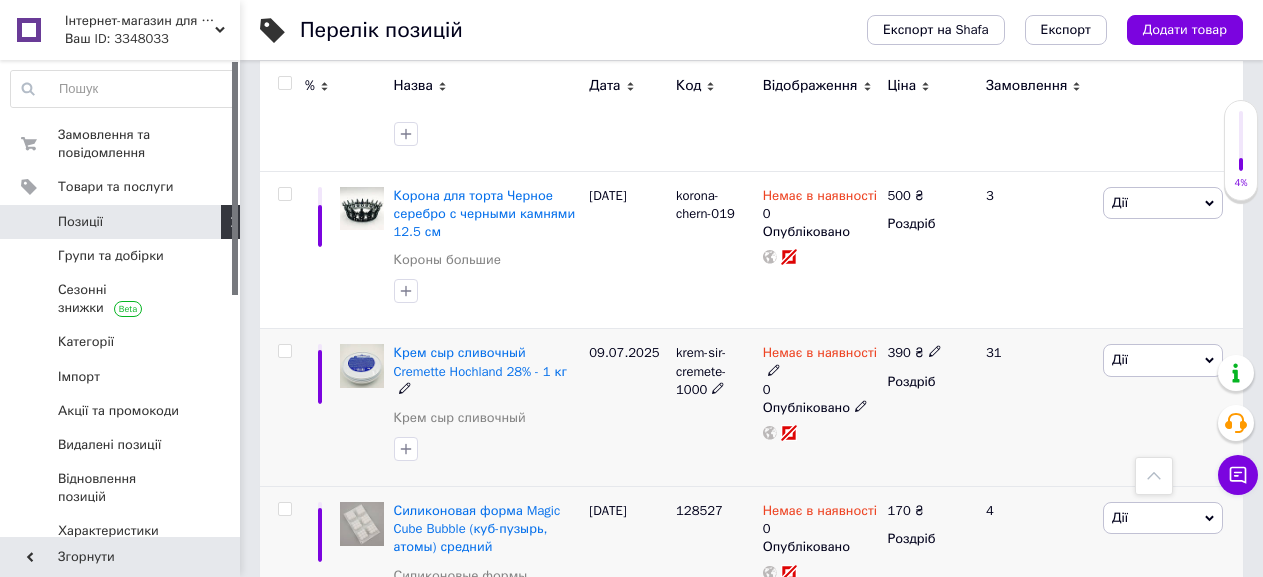 click on "Немає в наявності" at bounding box center [820, 355] 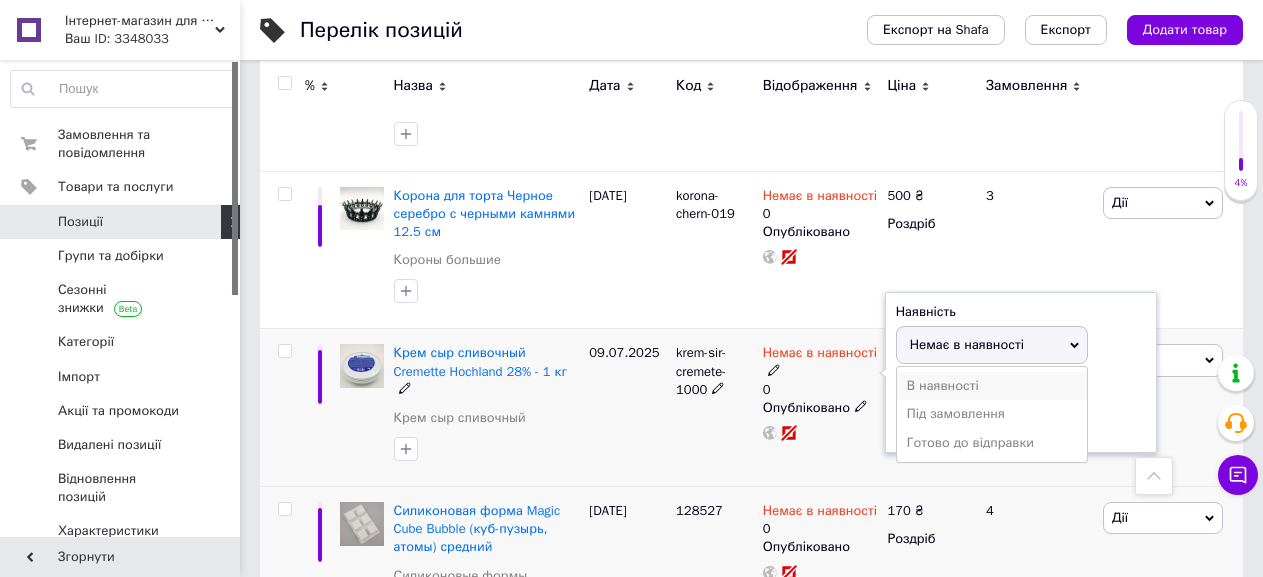 click on "В наявності" at bounding box center [992, 386] 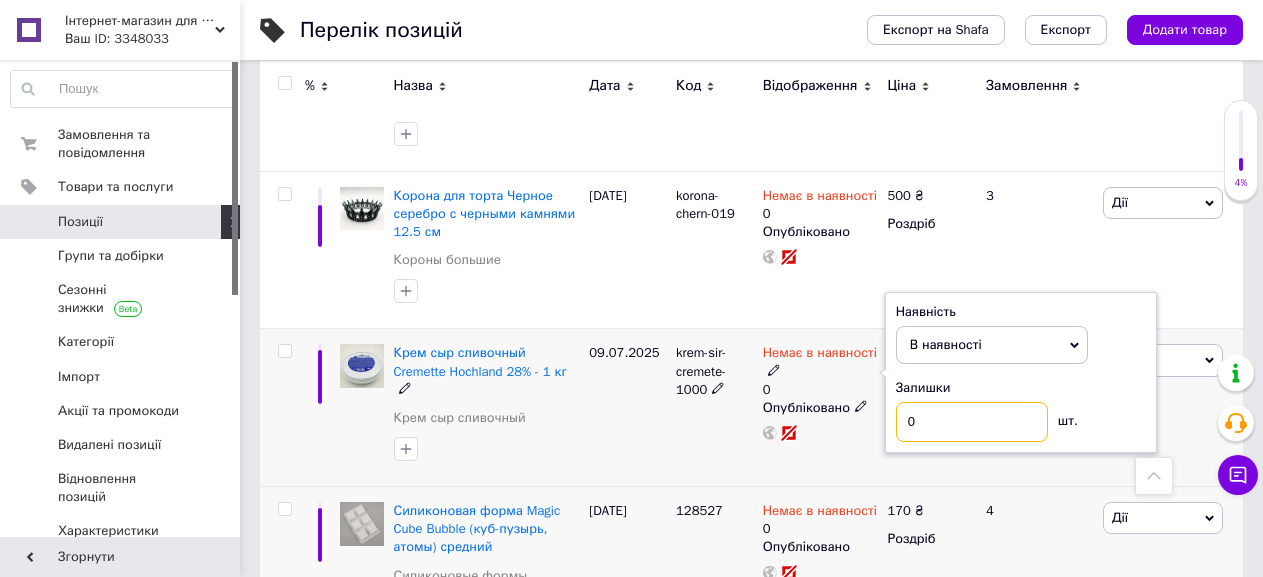 drag, startPoint x: 923, startPoint y: 243, endPoint x: 903, endPoint y: 264, distance: 29 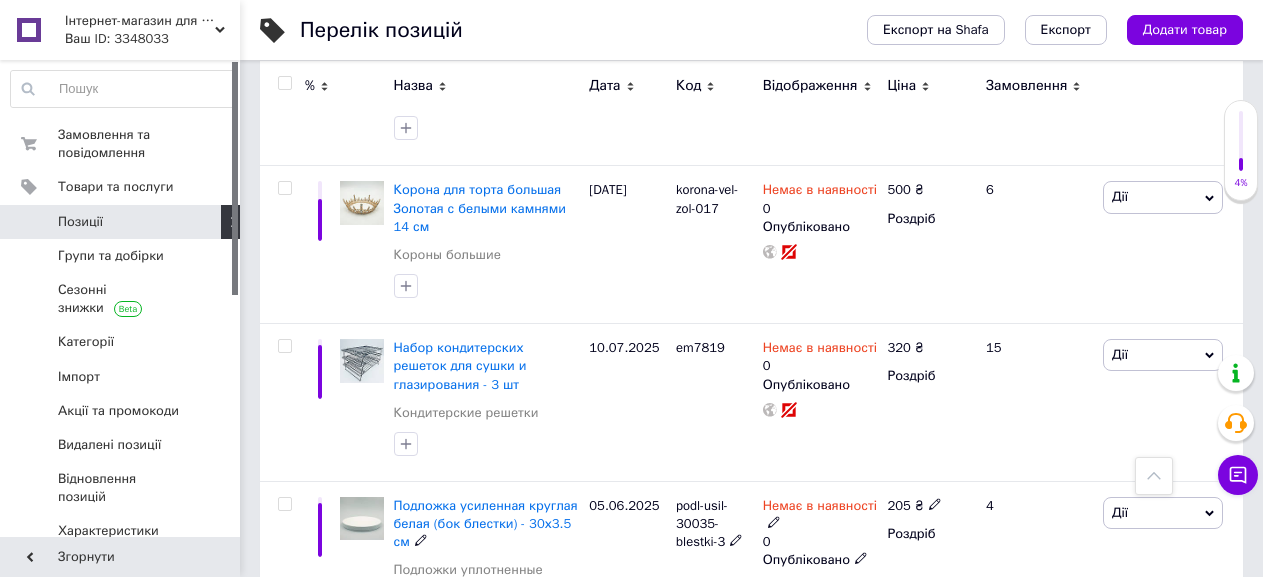 scroll, scrollTop: 6882, scrollLeft: 0, axis: vertical 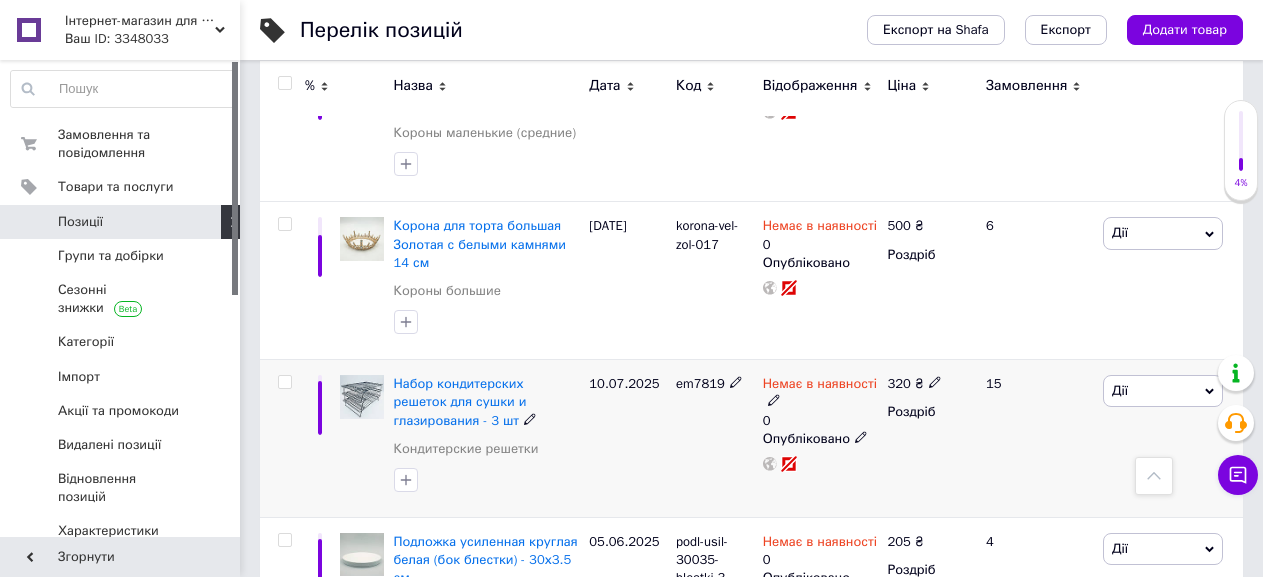click on "Немає в наявності" at bounding box center [820, 386] 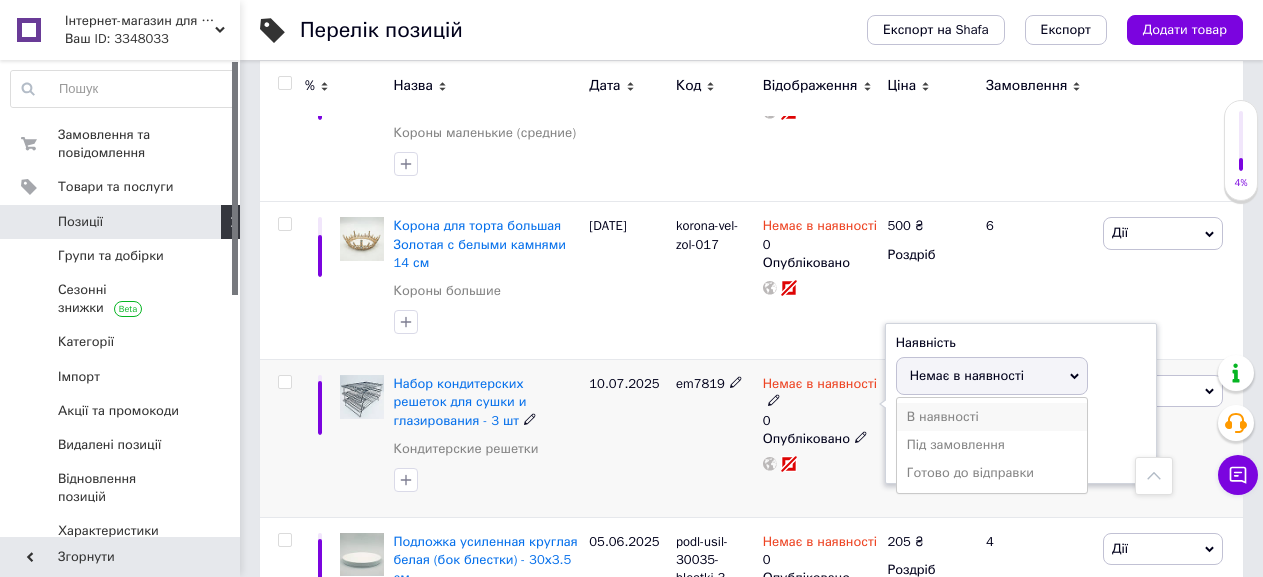 click on "В наявності" at bounding box center [992, 417] 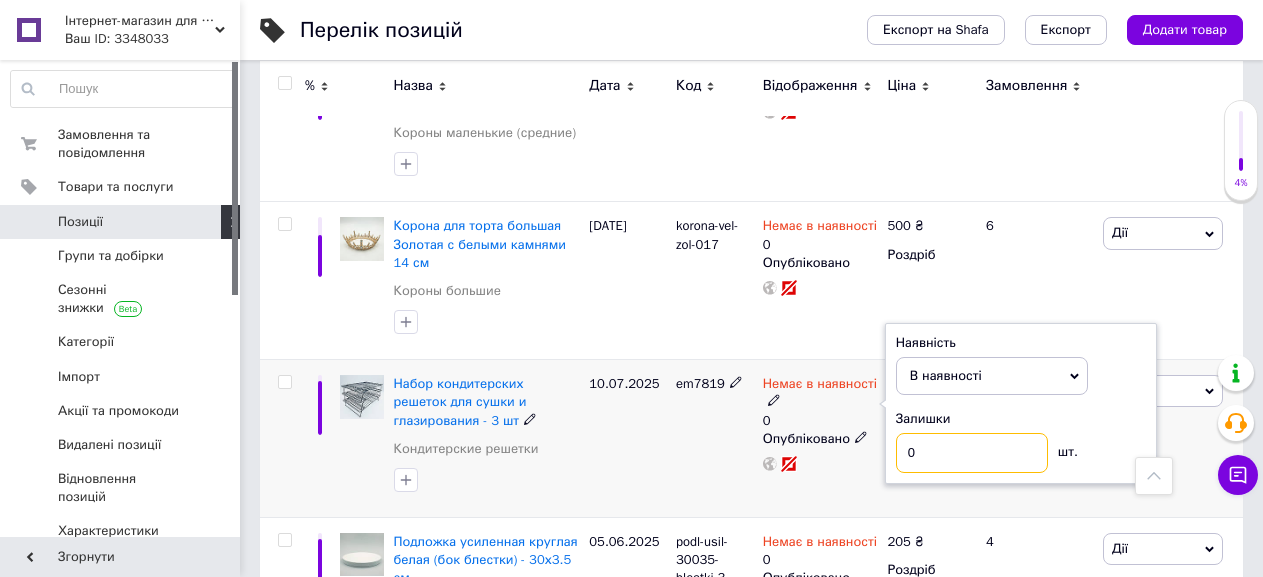 click on "0" at bounding box center [972, 453] 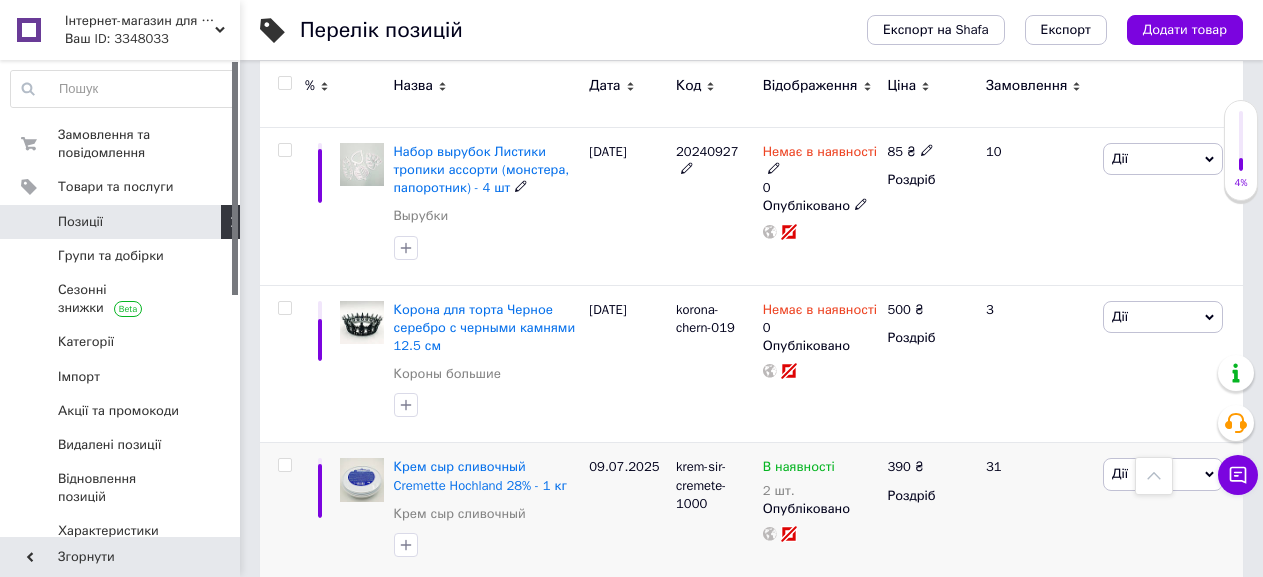 scroll, scrollTop: 5682, scrollLeft: 0, axis: vertical 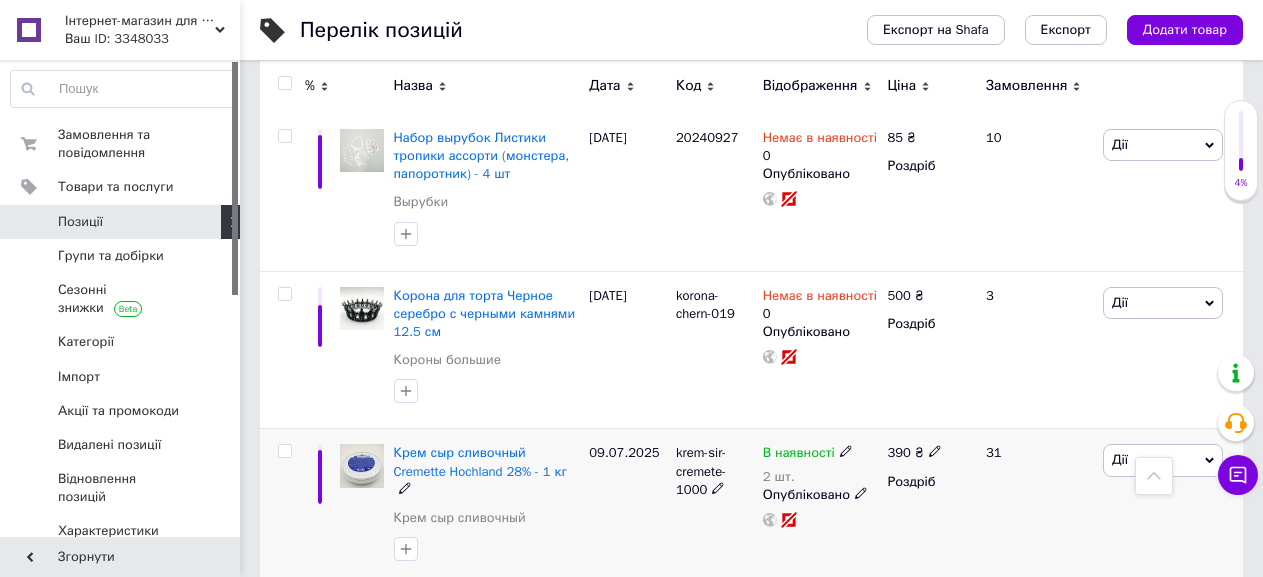 click 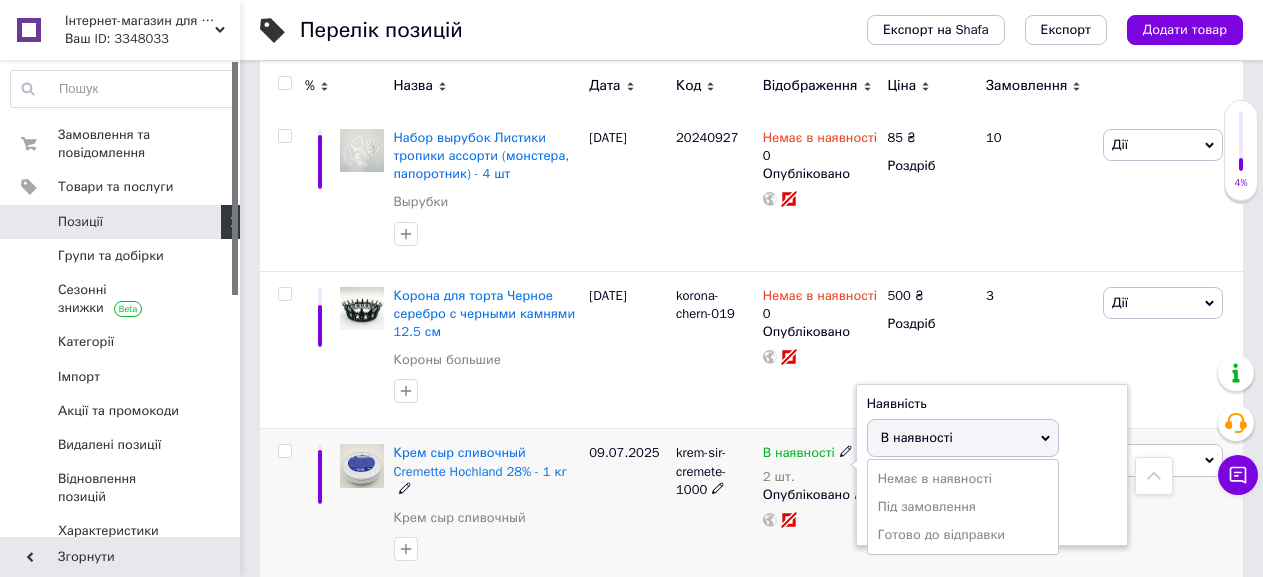 click on "В наявності" at bounding box center [917, 437] 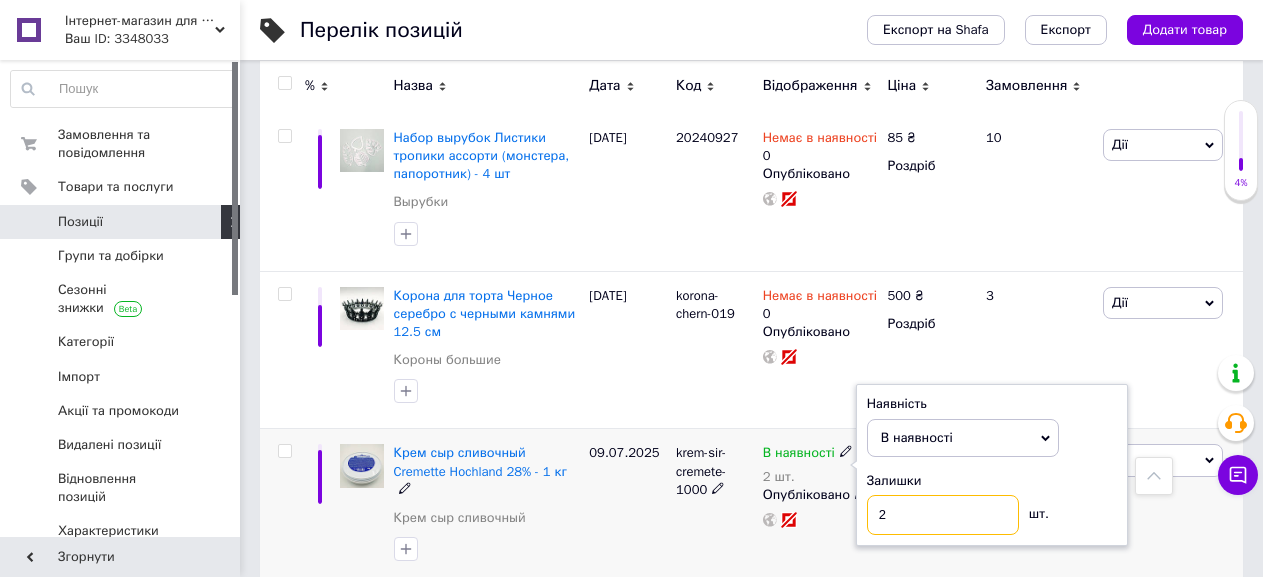 drag, startPoint x: 910, startPoint y: 332, endPoint x: 864, endPoint y: 361, distance: 54.378304 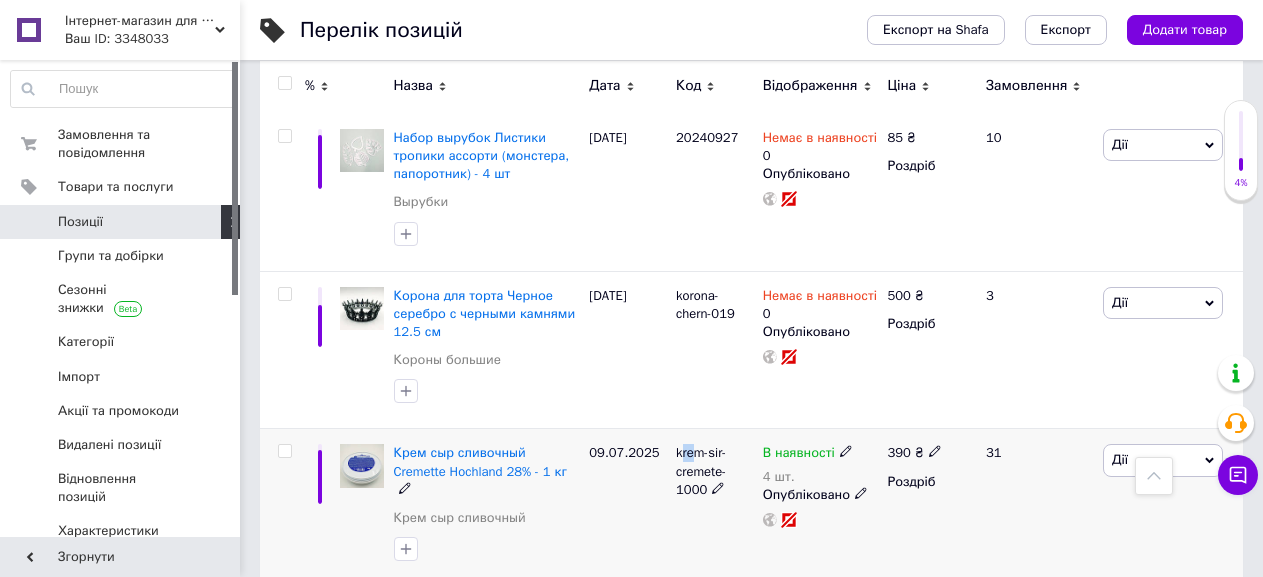drag, startPoint x: 682, startPoint y: 284, endPoint x: 693, endPoint y: 288, distance: 11.7046995 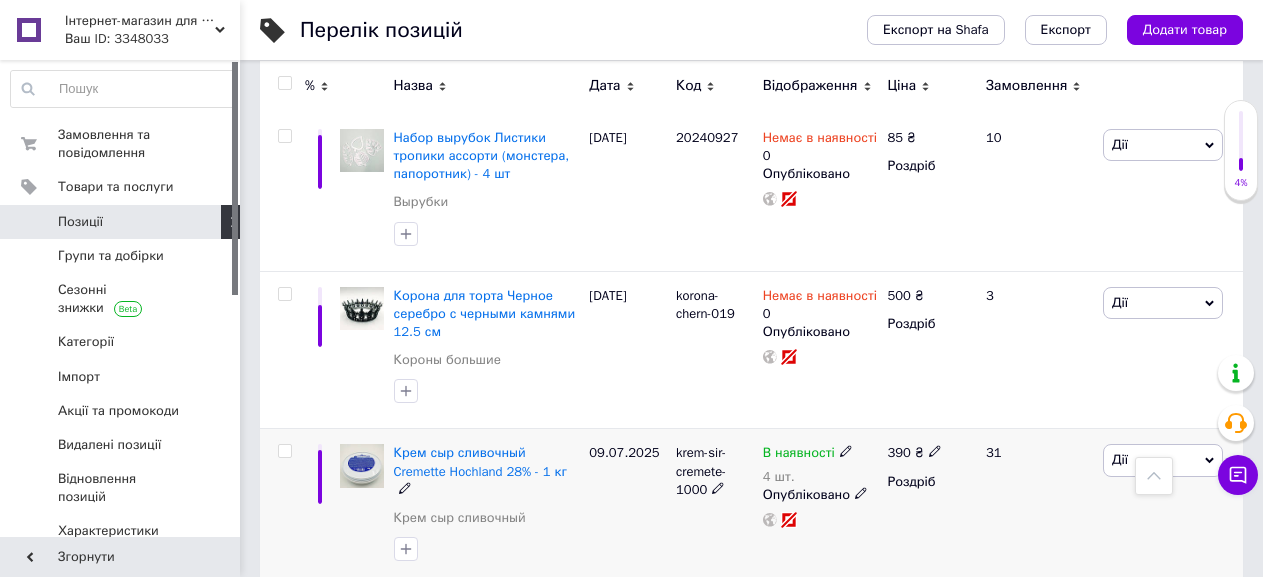 click on "09.07.2025" at bounding box center [627, 508] 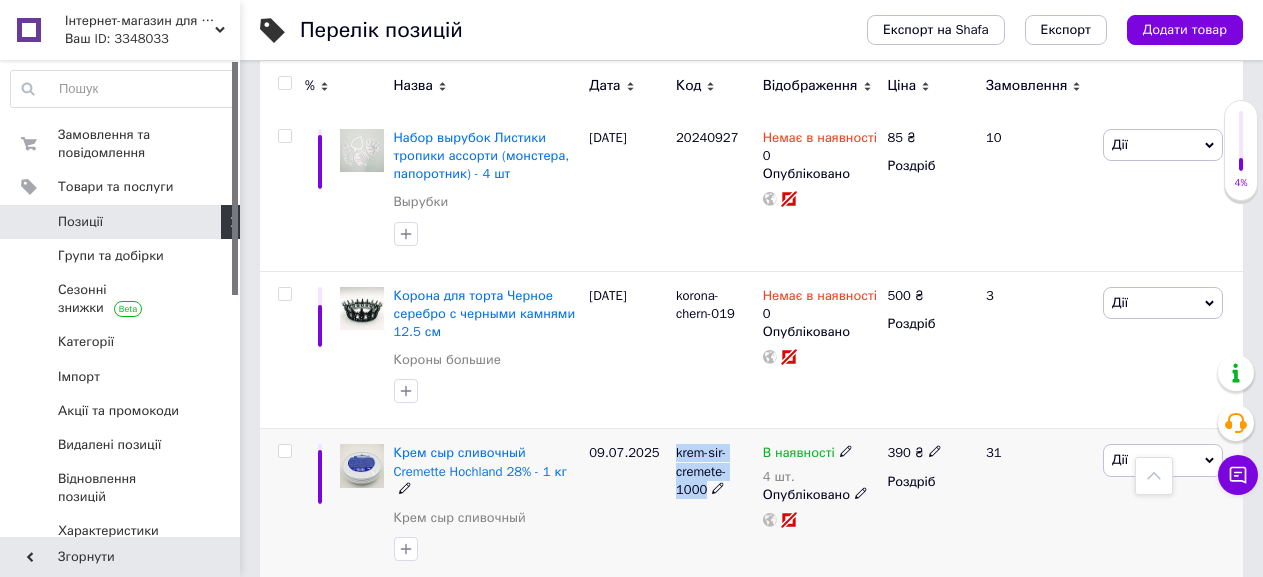 drag, startPoint x: 673, startPoint y: 286, endPoint x: 719, endPoint y: 337, distance: 68.68042 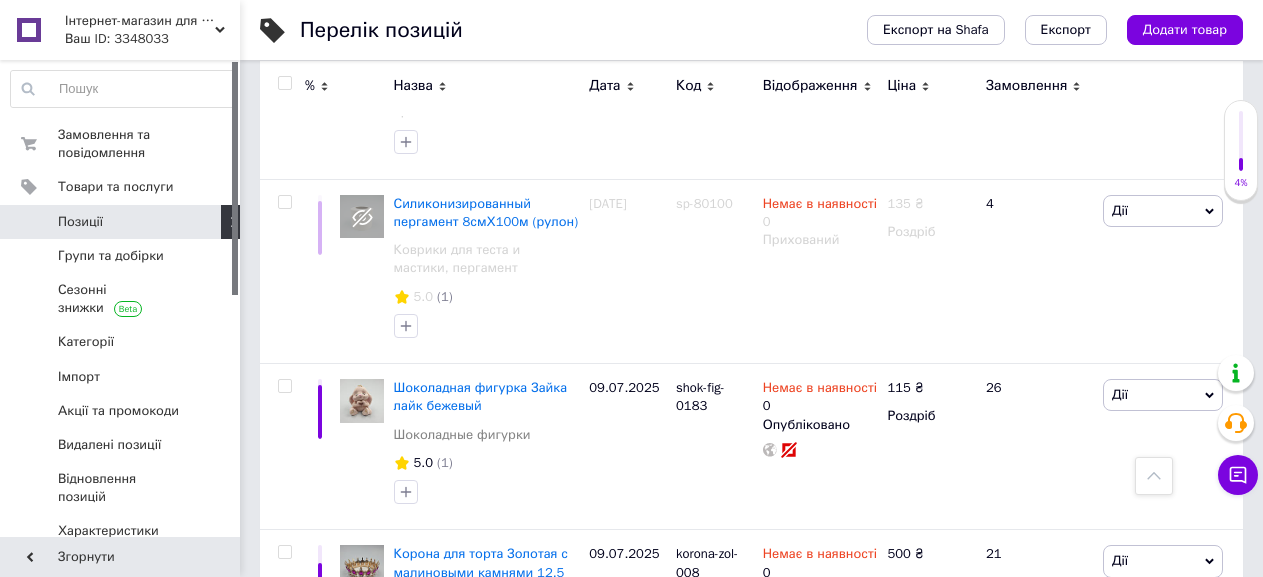 scroll, scrollTop: 13182, scrollLeft: 0, axis: vertical 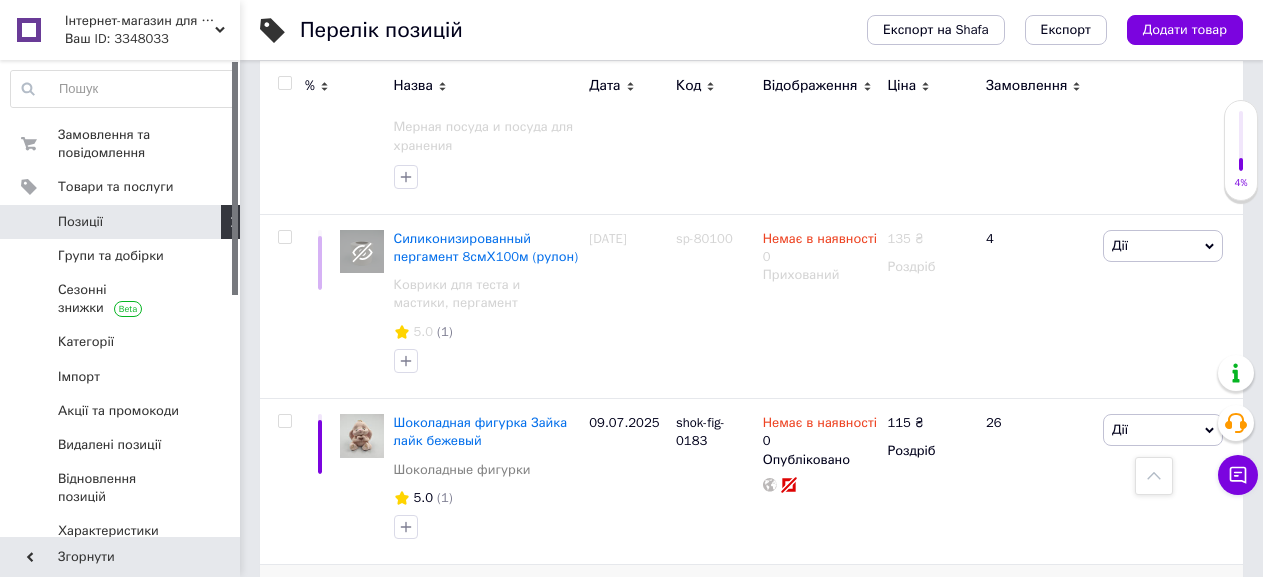 click on "Немає в наявності" at bounding box center [820, 591] 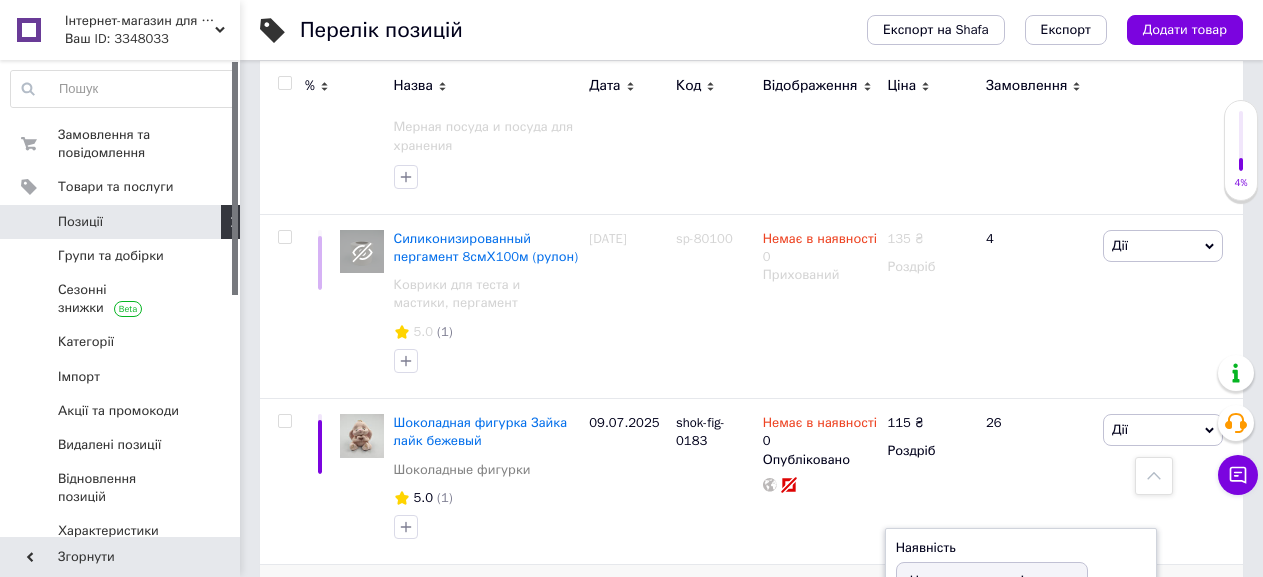 click on "В наявності" at bounding box center [992, 622] 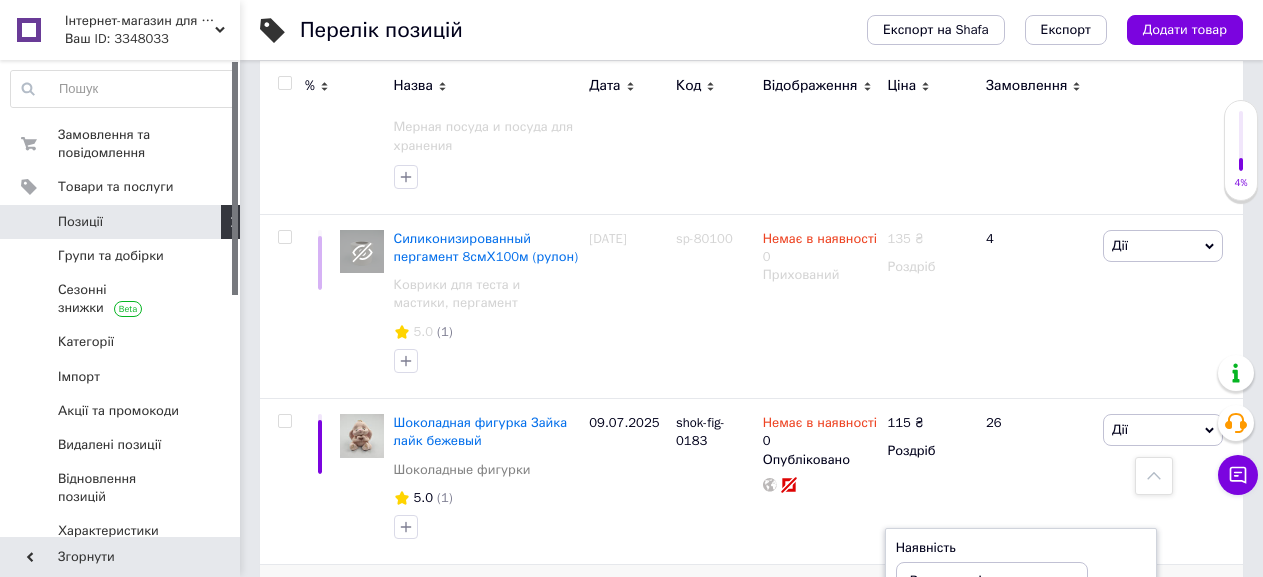 click on "0" at bounding box center [972, 658] 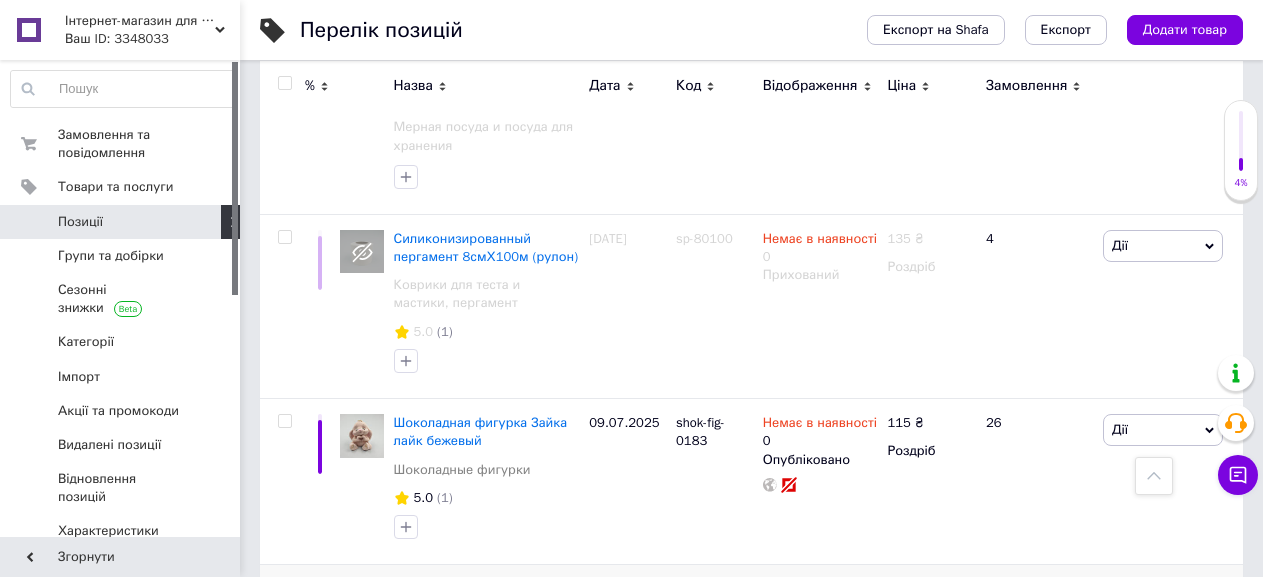 drag, startPoint x: 673, startPoint y: 240, endPoint x: 723, endPoint y: 268, distance: 57.306194 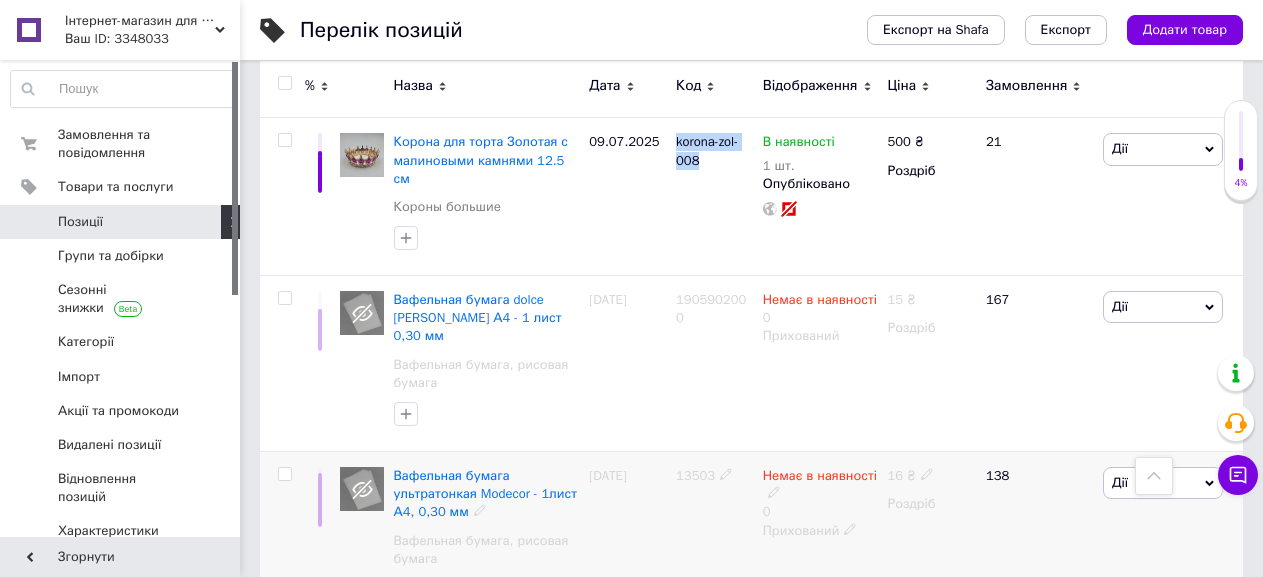 scroll, scrollTop: 13682, scrollLeft: 0, axis: vertical 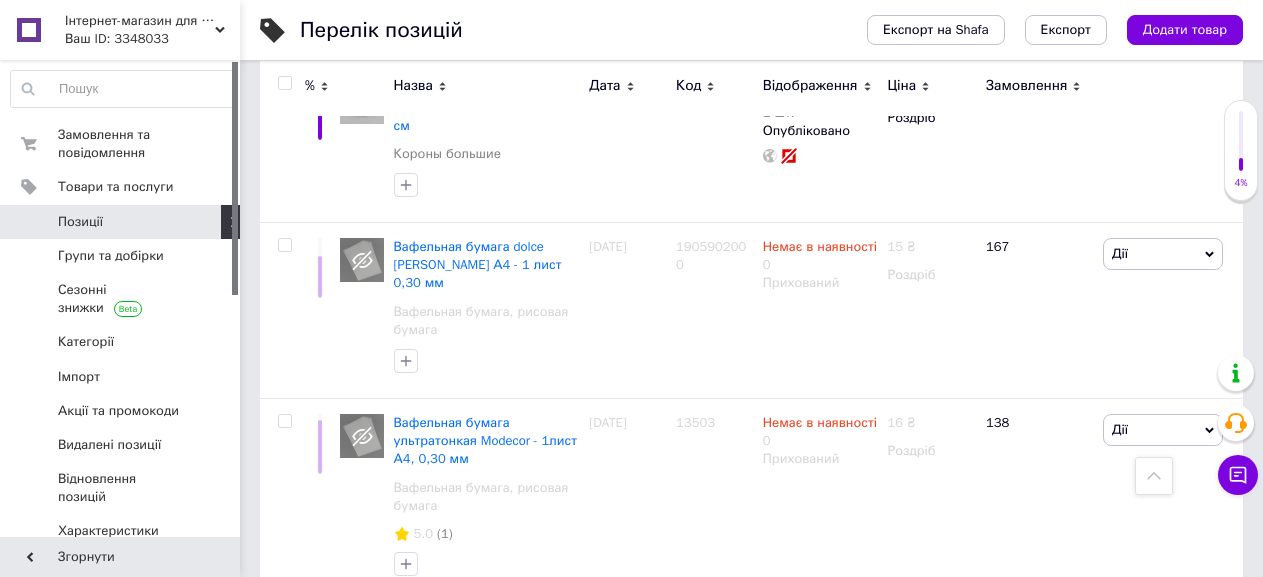 click on "Немає в наявності" at bounding box center [820, 803] 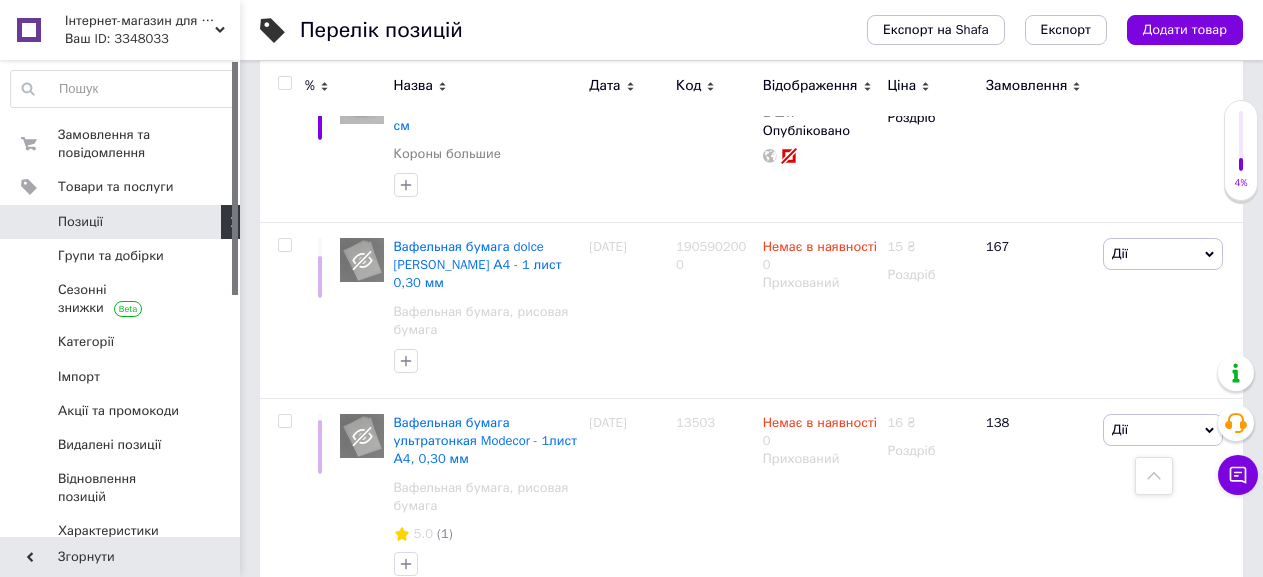 drag, startPoint x: 671, startPoint y: 395, endPoint x: 740, endPoint y: 425, distance: 75.23962 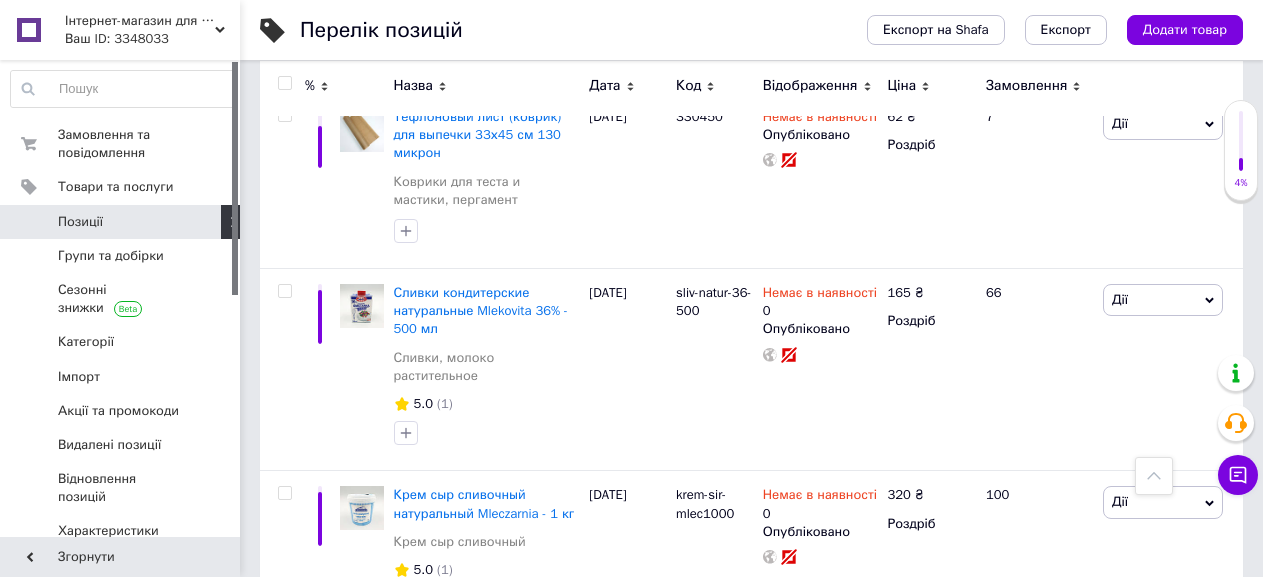 scroll, scrollTop: 15167, scrollLeft: 0, axis: vertical 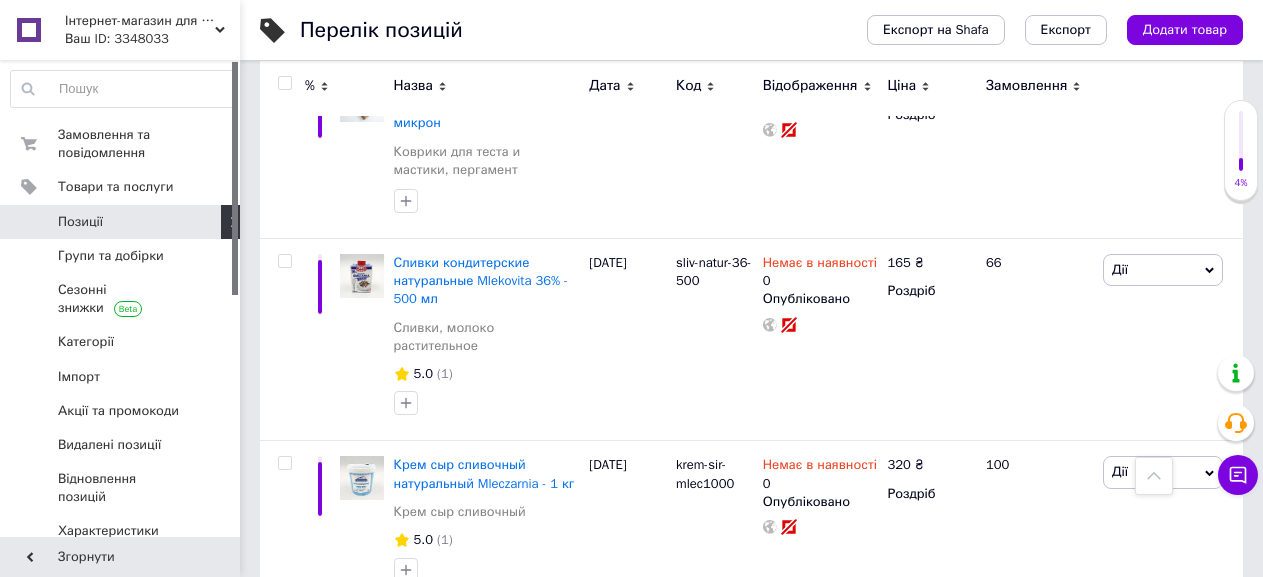 click on "2" at bounding box center [327, 1008] 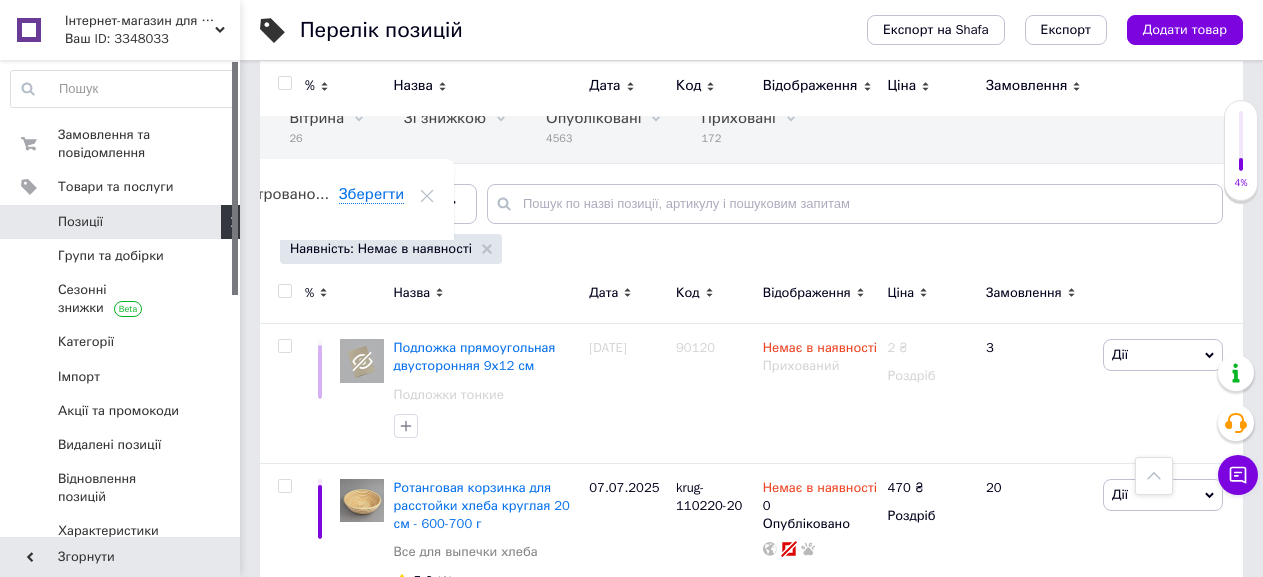 scroll, scrollTop: 0, scrollLeft: 0, axis: both 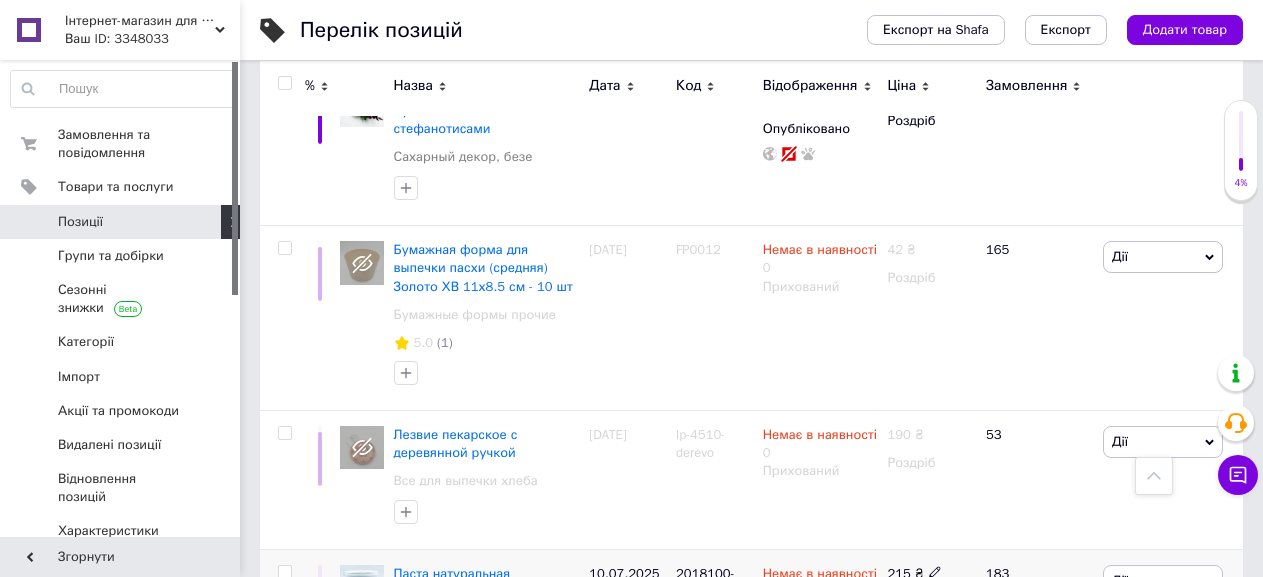 click on "Немає в наявності" at bounding box center (820, 576) 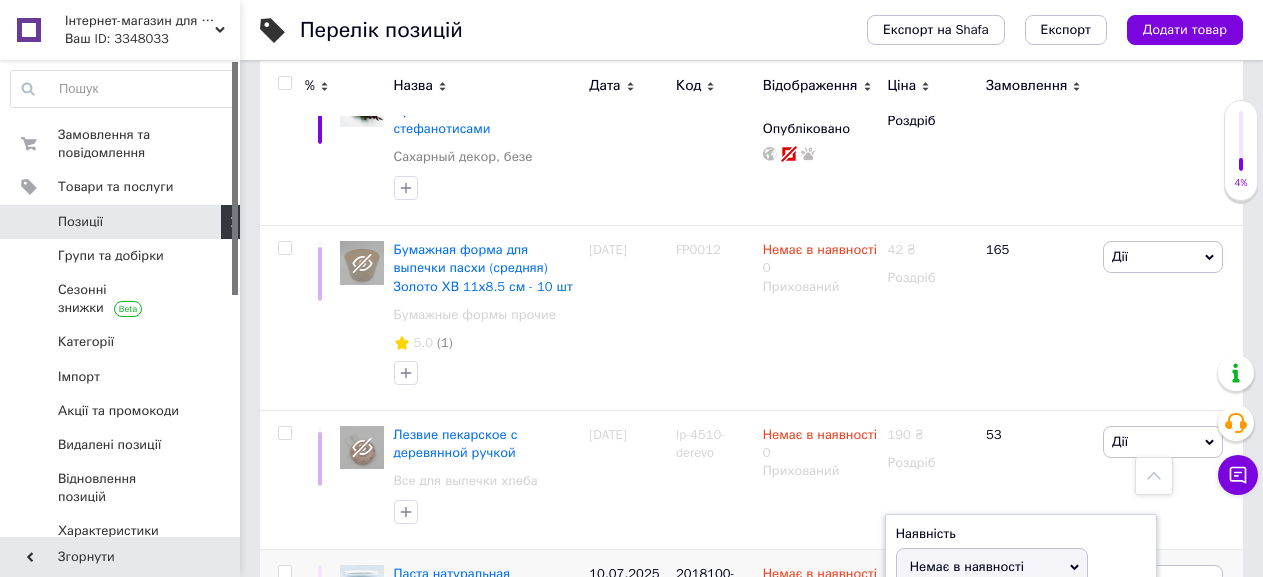 click on "В наявності" at bounding box center [992, 609] 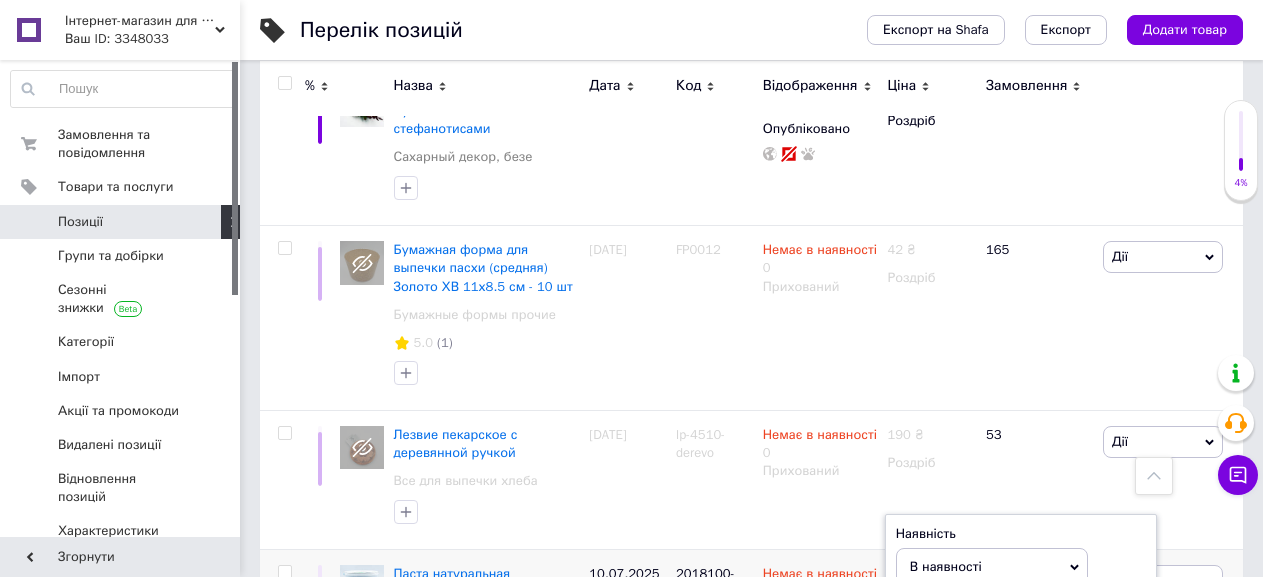 drag, startPoint x: 936, startPoint y: 487, endPoint x: 879, endPoint y: 500, distance: 58.463665 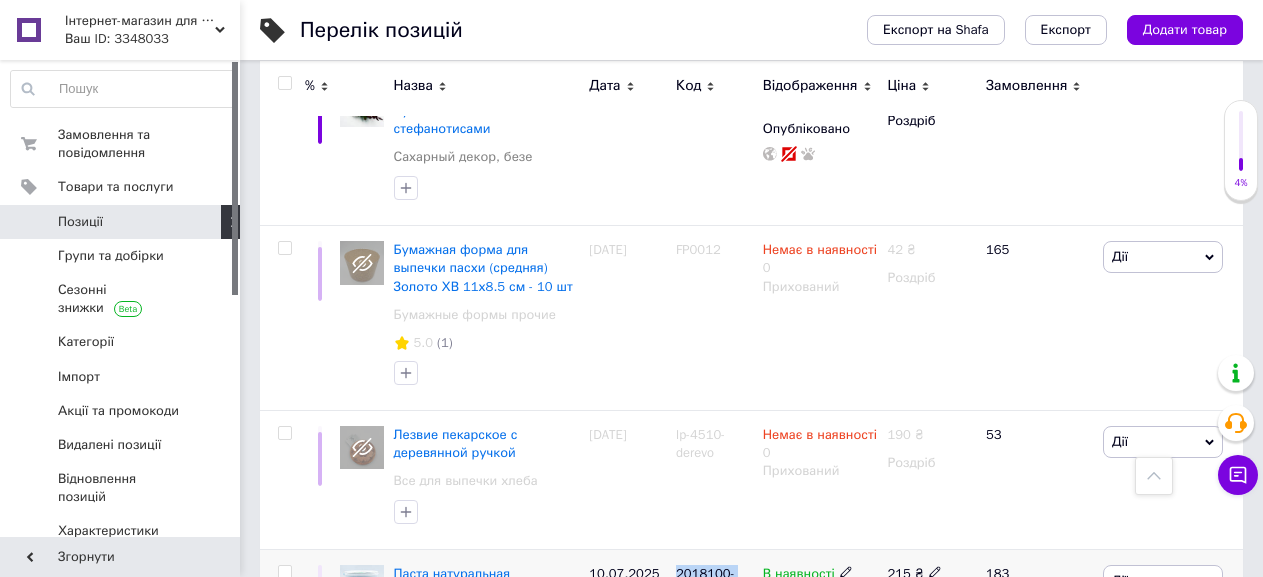 drag, startPoint x: 666, startPoint y: 400, endPoint x: 752, endPoint y: 407, distance: 86.28442 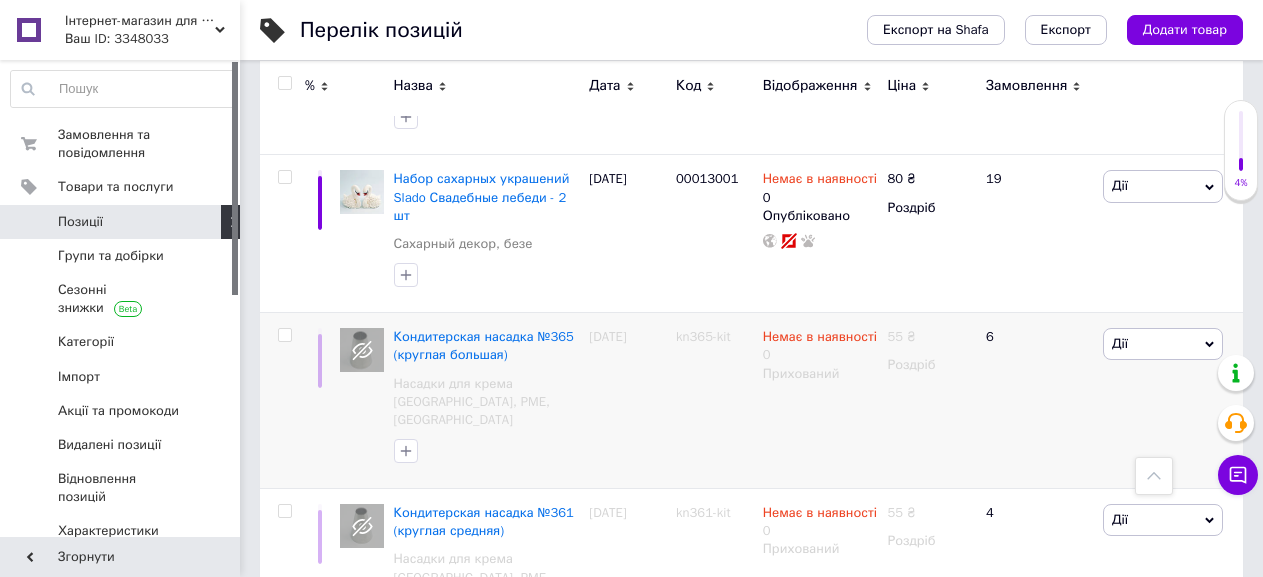 scroll, scrollTop: 15600, scrollLeft: 0, axis: vertical 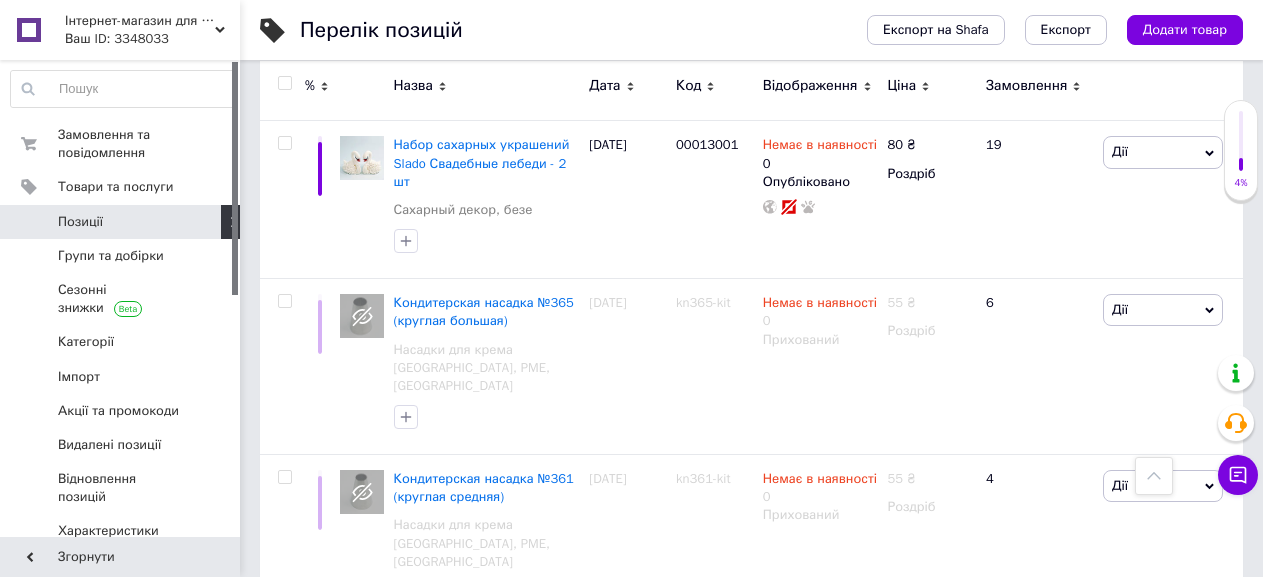 click on "Немає в наявності" at bounding box center (820, 860) 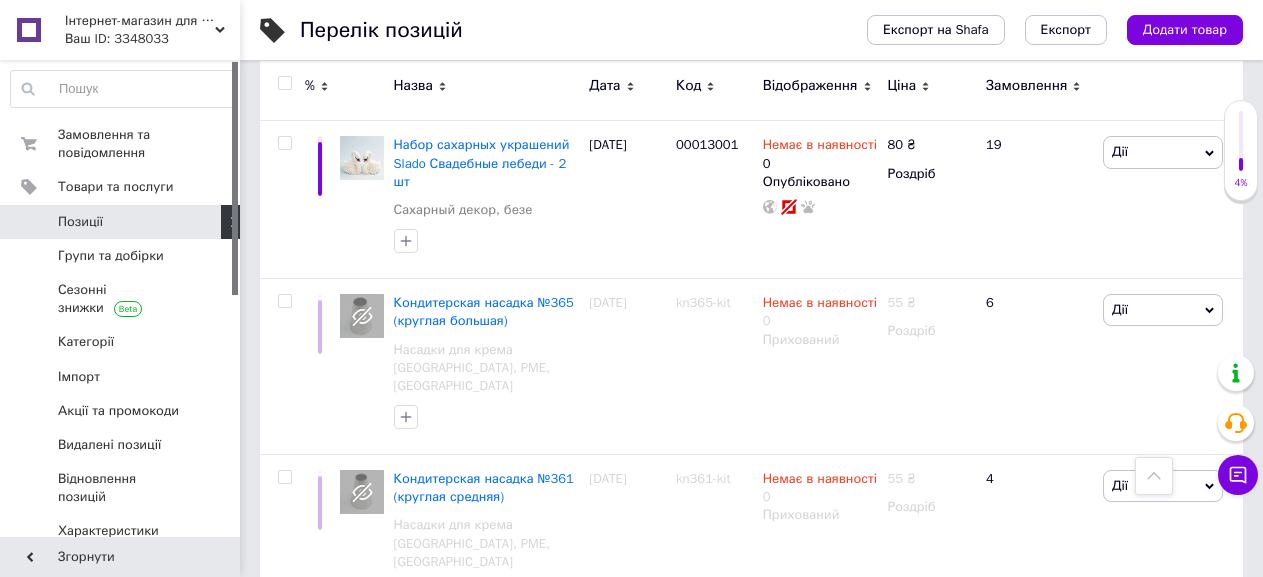 click on "В наявності" at bounding box center (992, 890) 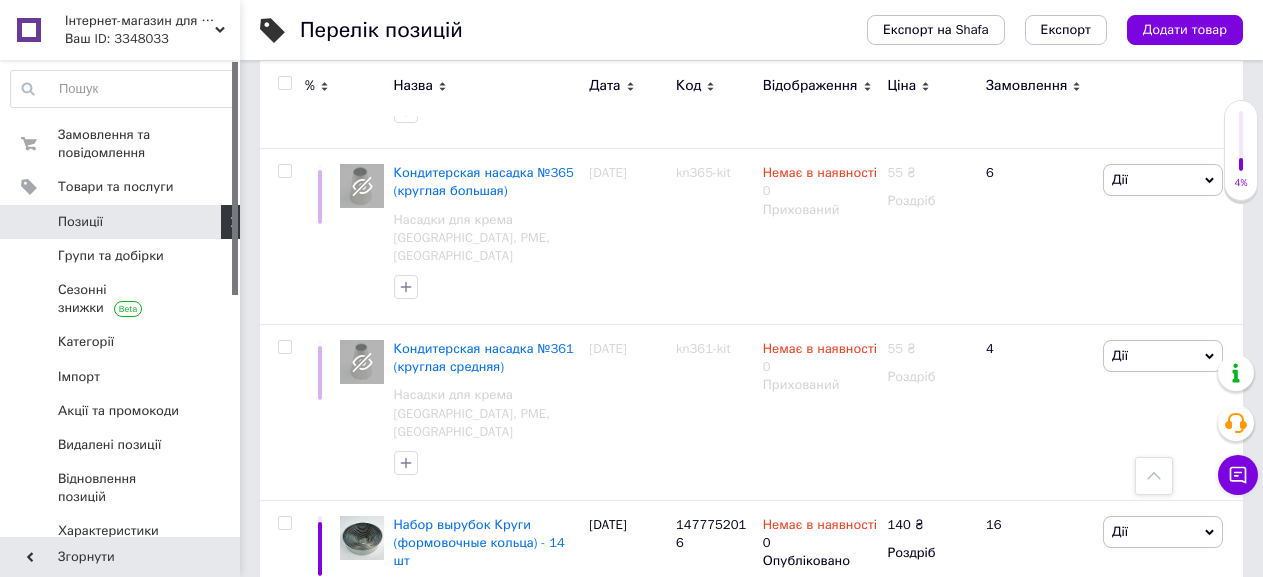 scroll, scrollTop: 15744, scrollLeft: 0, axis: vertical 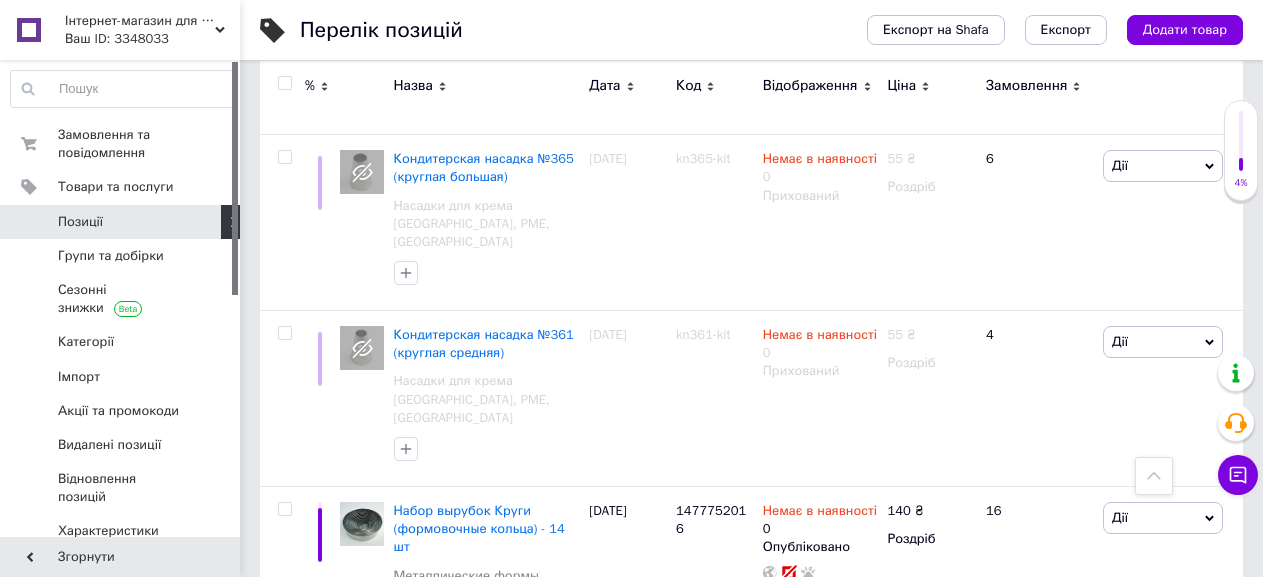 click on "3" at bounding box center [494, 1063] 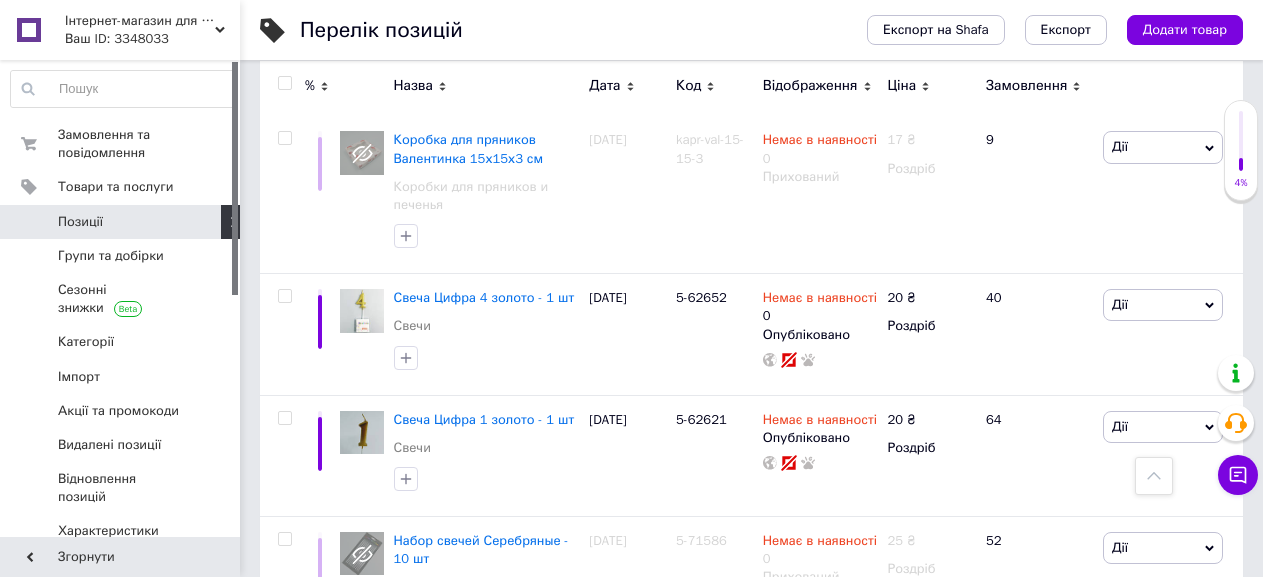 scroll, scrollTop: 0, scrollLeft: 0, axis: both 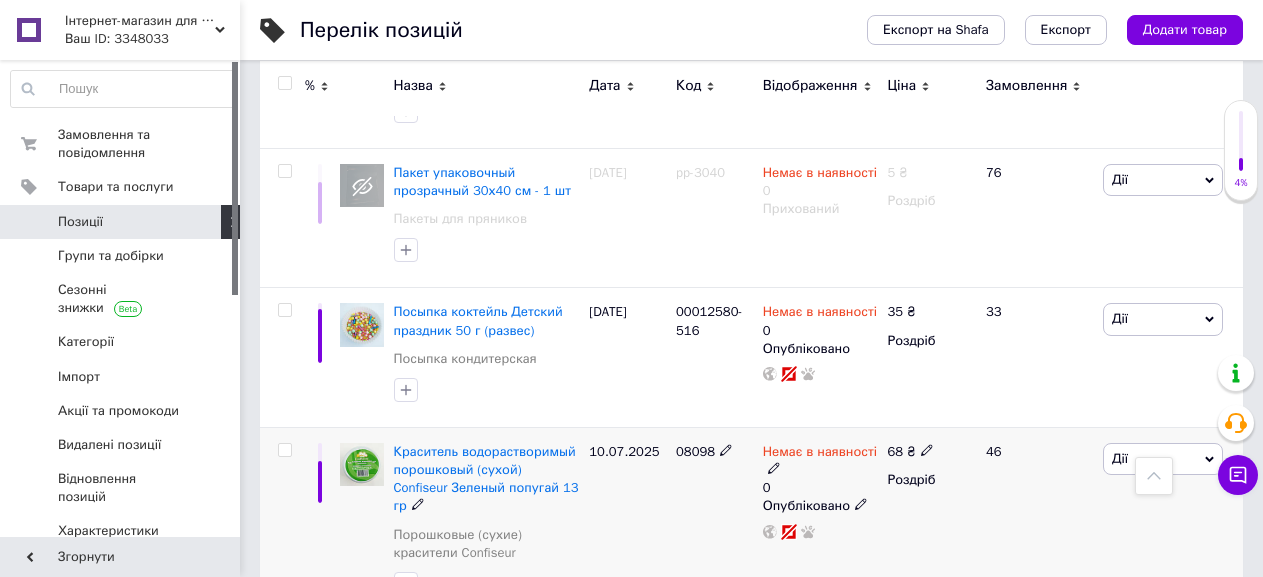 click on "Немає в наявності" at bounding box center (820, 454) 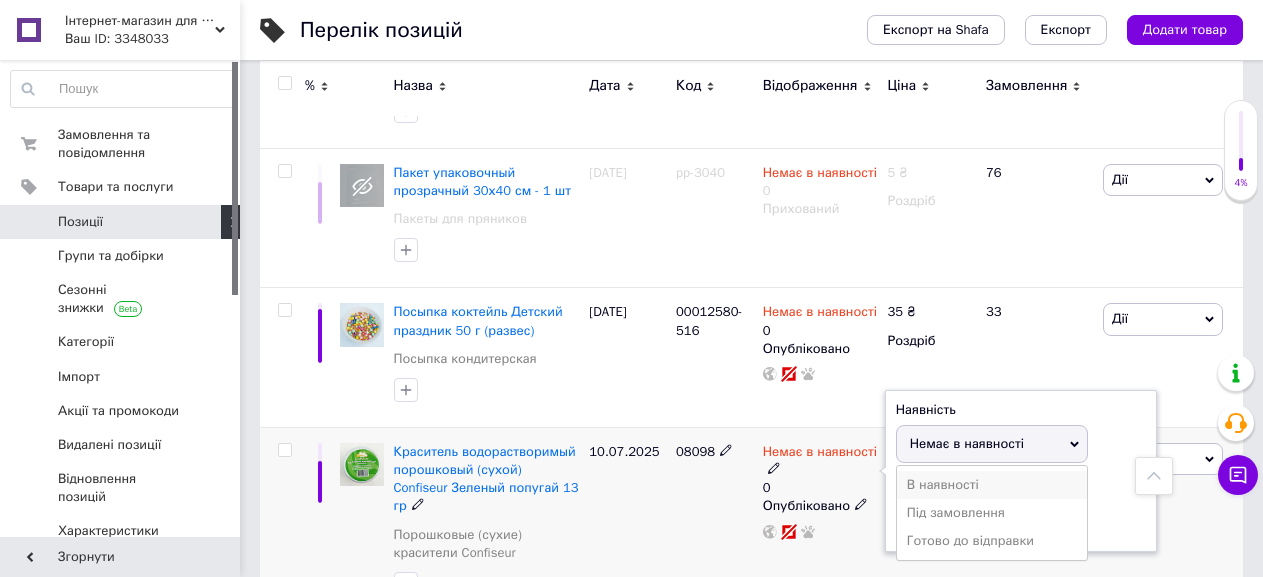 click on "В наявності" at bounding box center (992, 485) 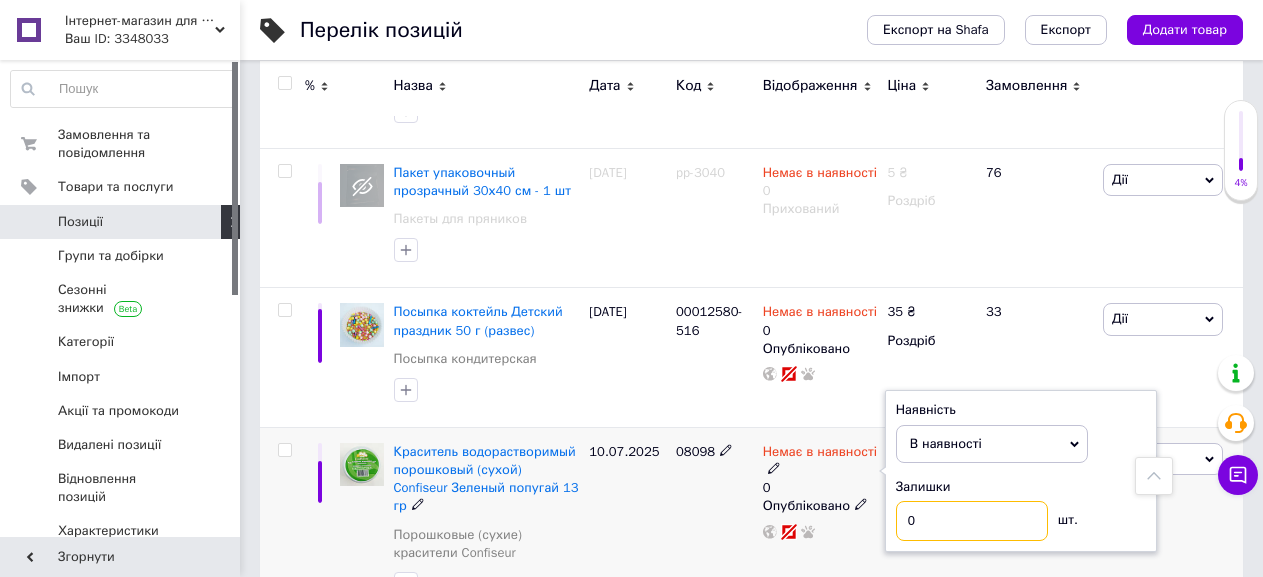 drag, startPoint x: 930, startPoint y: 363, endPoint x: 846, endPoint y: 379, distance: 85.51023 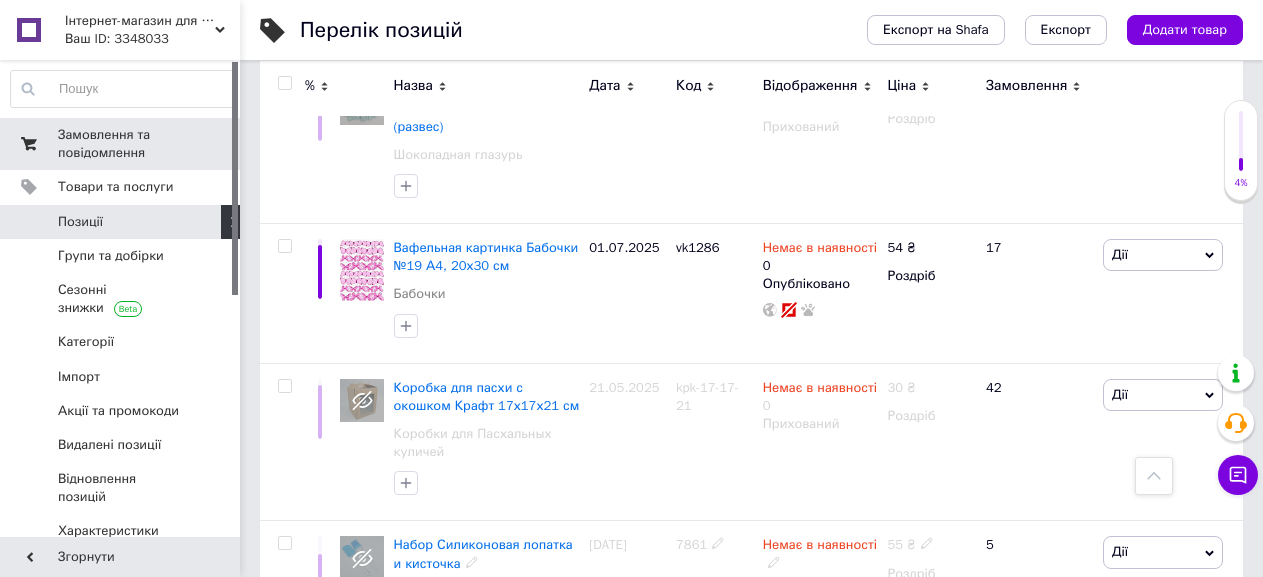 scroll, scrollTop: 2882, scrollLeft: 0, axis: vertical 